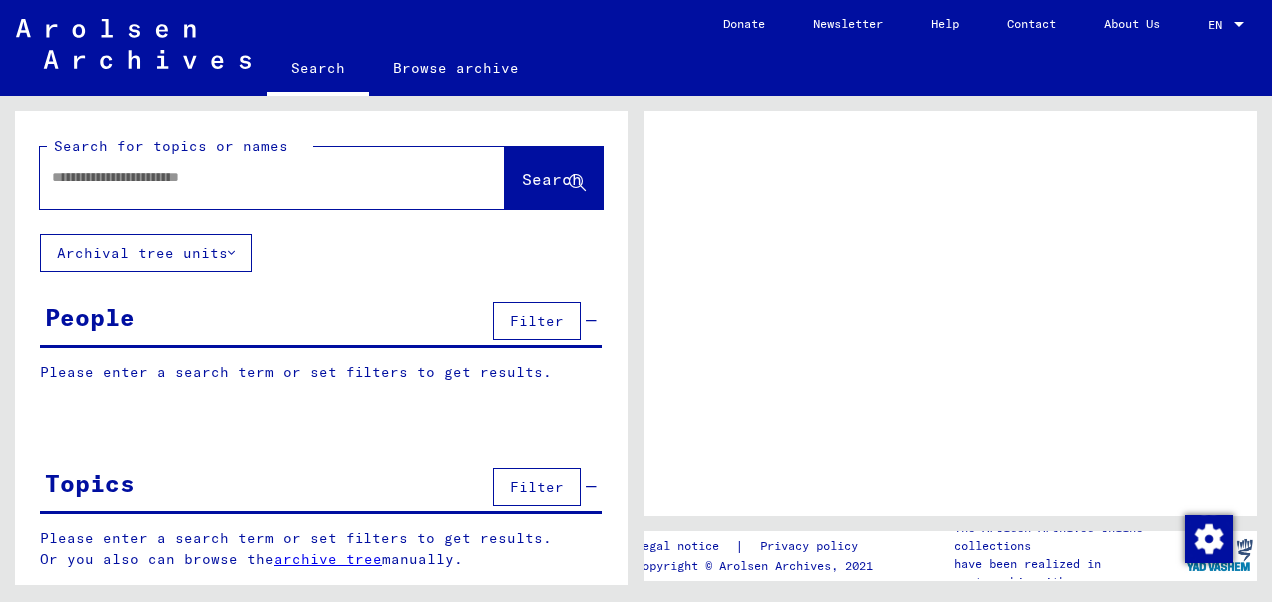 scroll, scrollTop: 0, scrollLeft: 0, axis: both 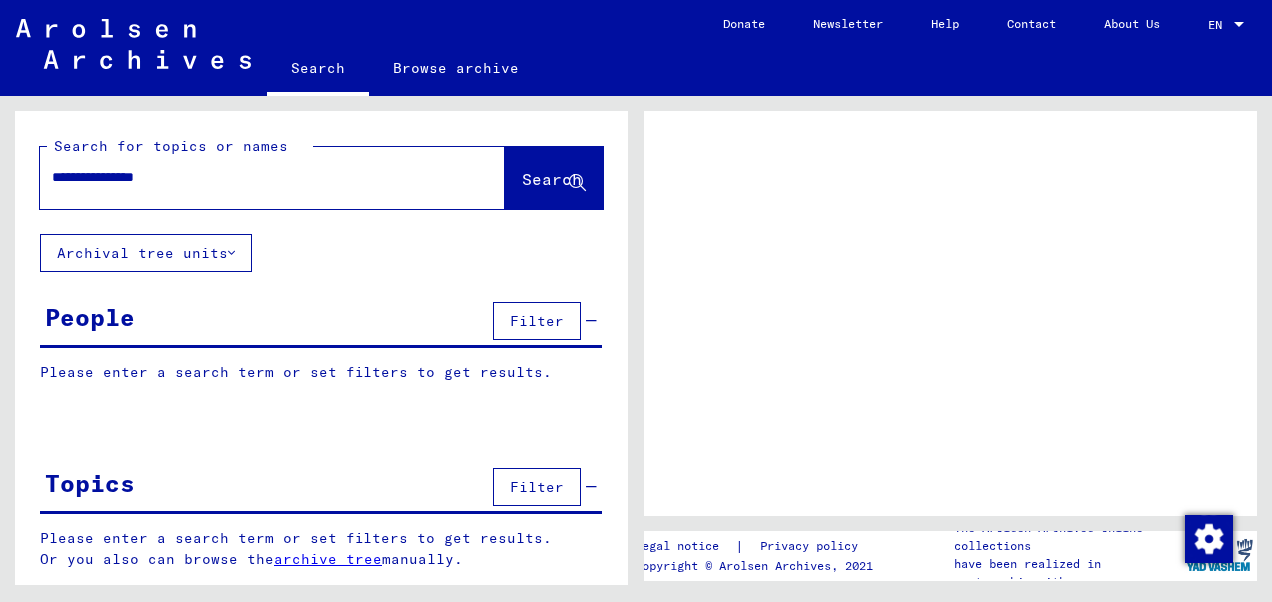 type on "**********" 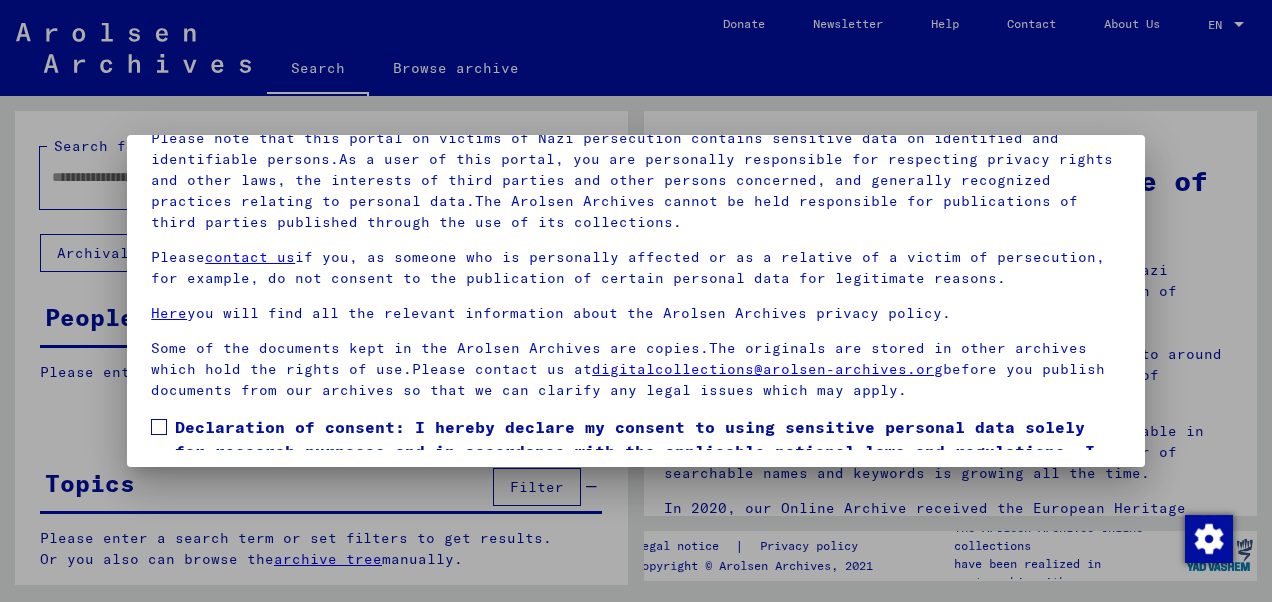 scroll, scrollTop: 160, scrollLeft: 0, axis: vertical 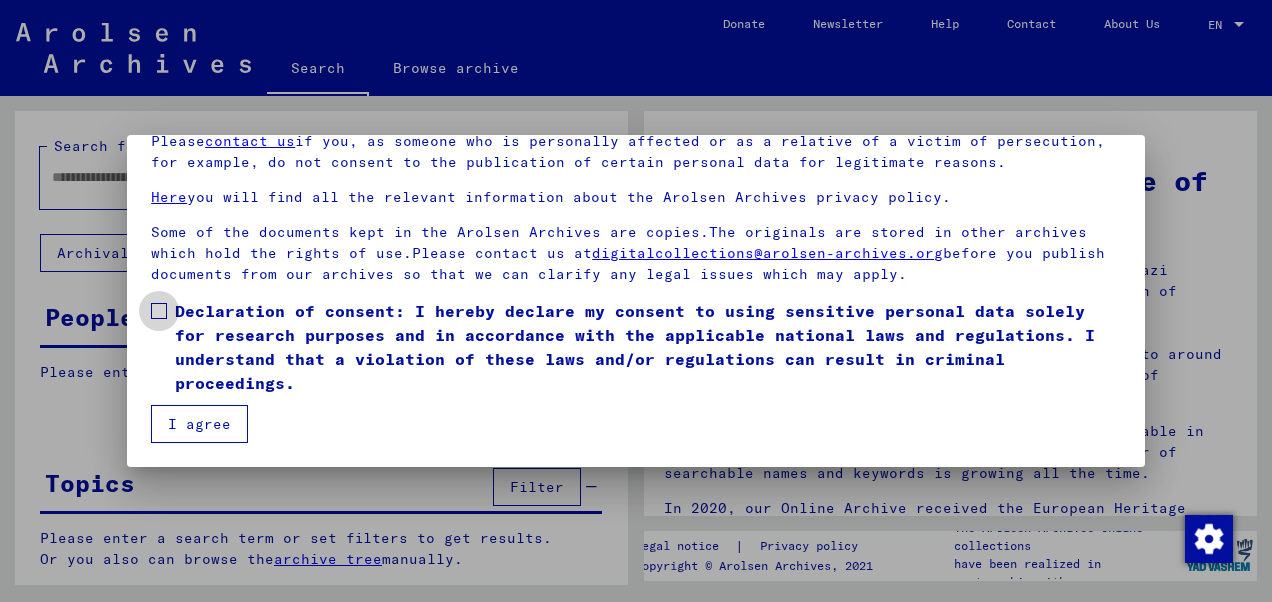 click at bounding box center [159, 311] 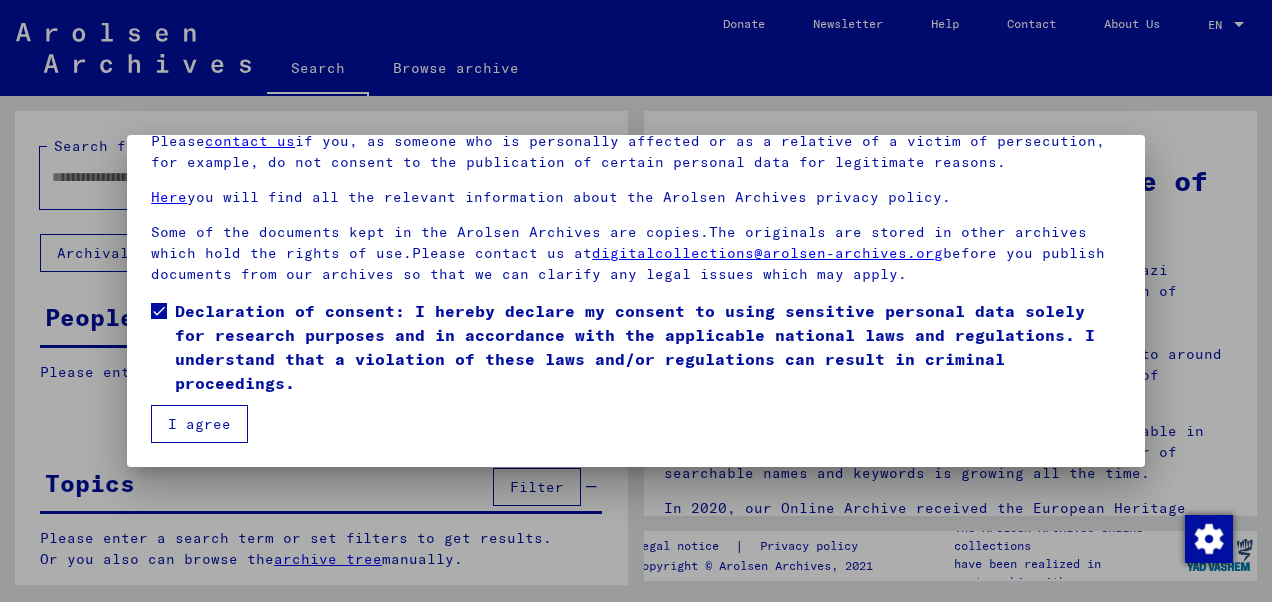 click on "I agree" at bounding box center (199, 424) 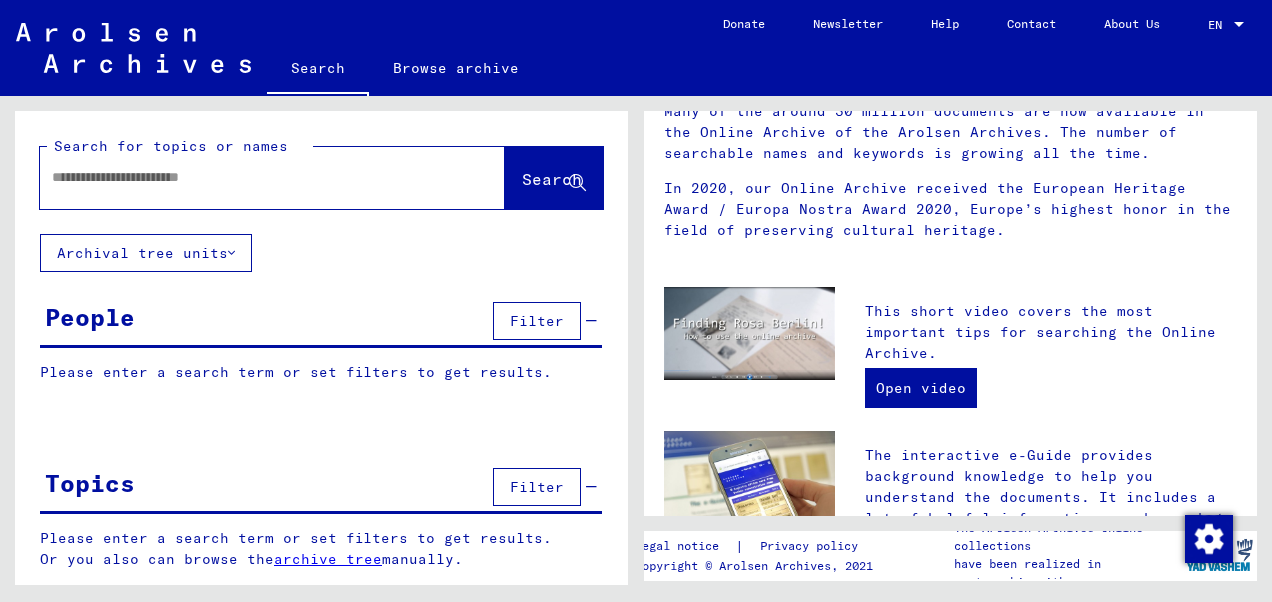 scroll, scrollTop: 148, scrollLeft: 0, axis: vertical 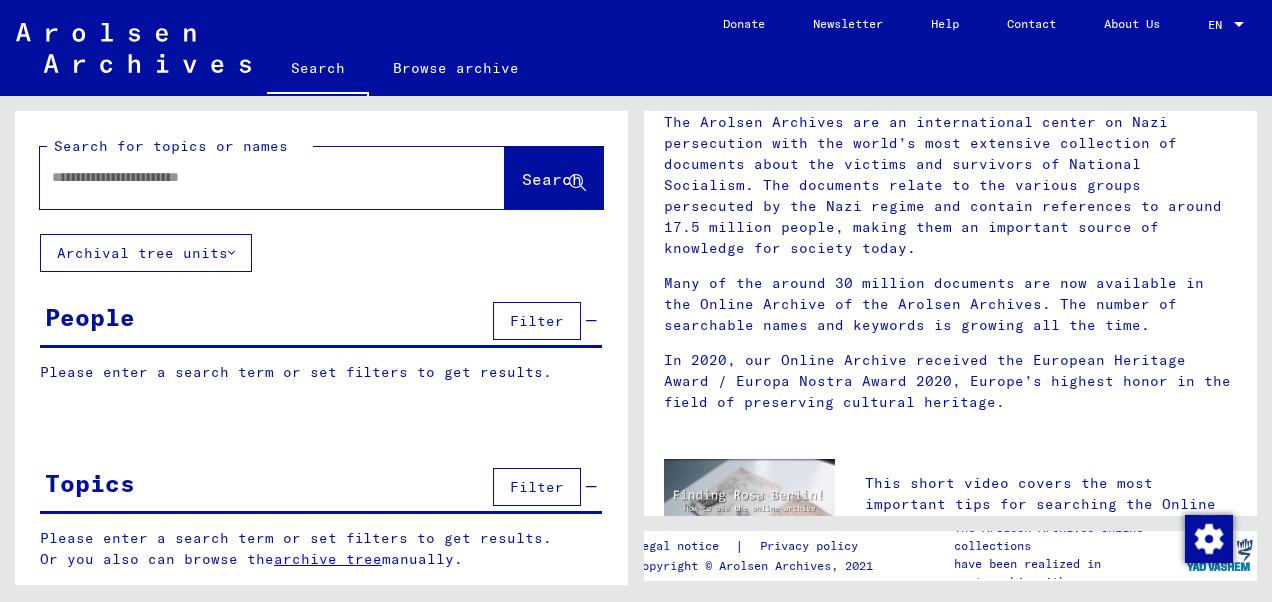 click on "Search" 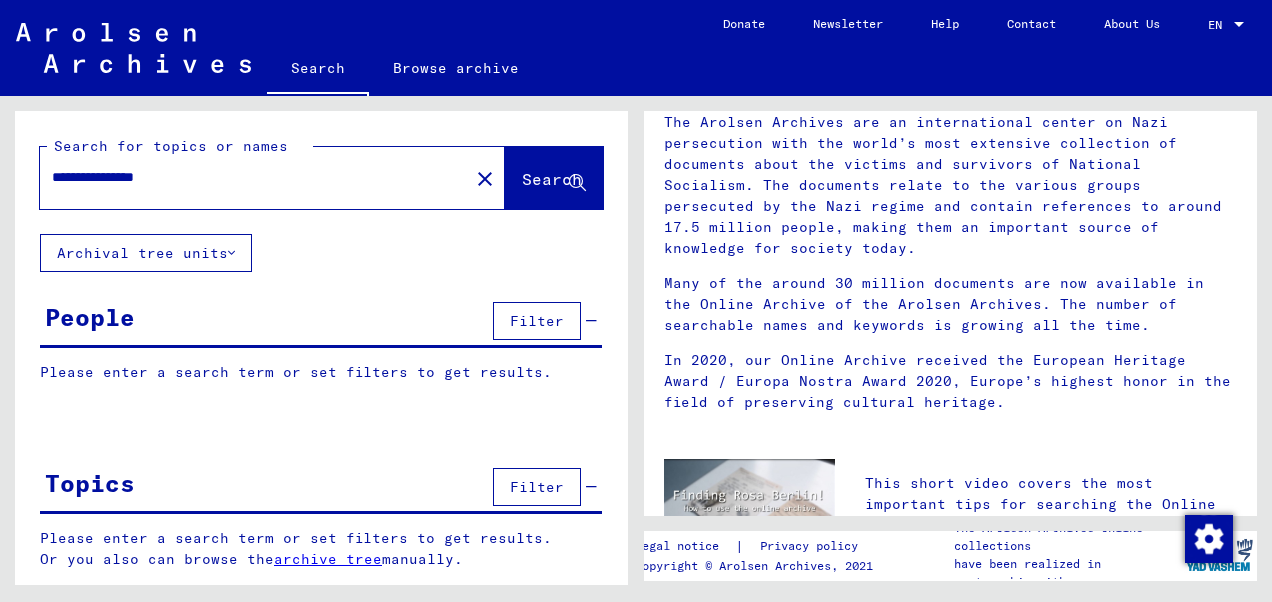 type on "**********" 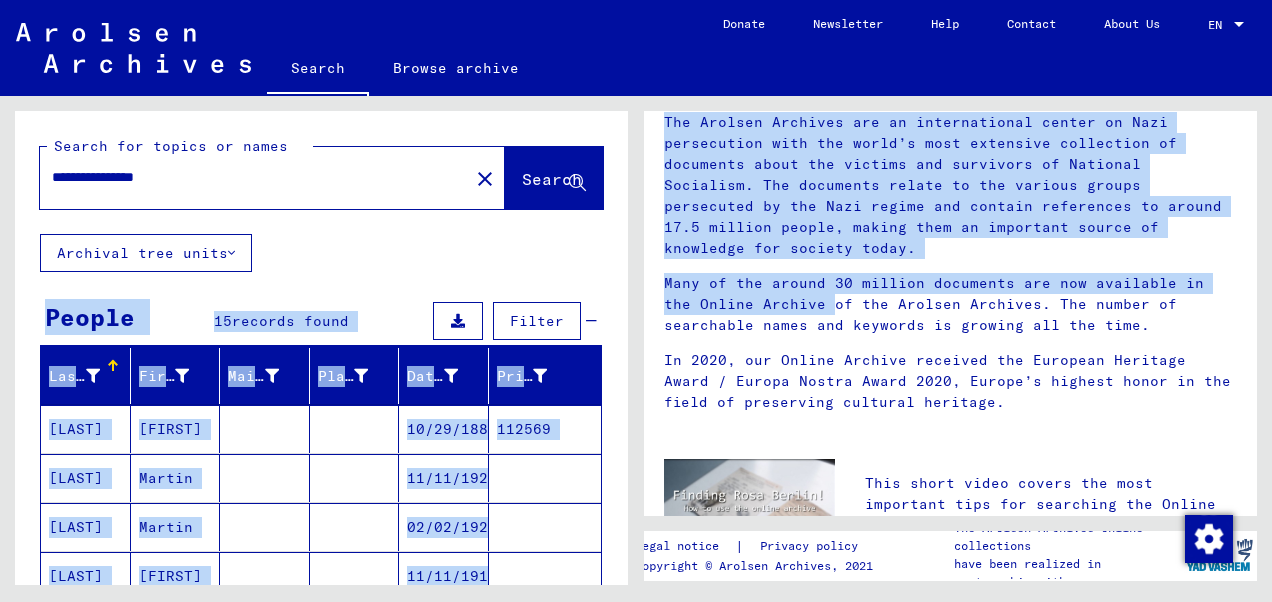 drag, startPoint x: 632, startPoint y: 254, endPoint x: 638, endPoint y: 314, distance: 60.299255 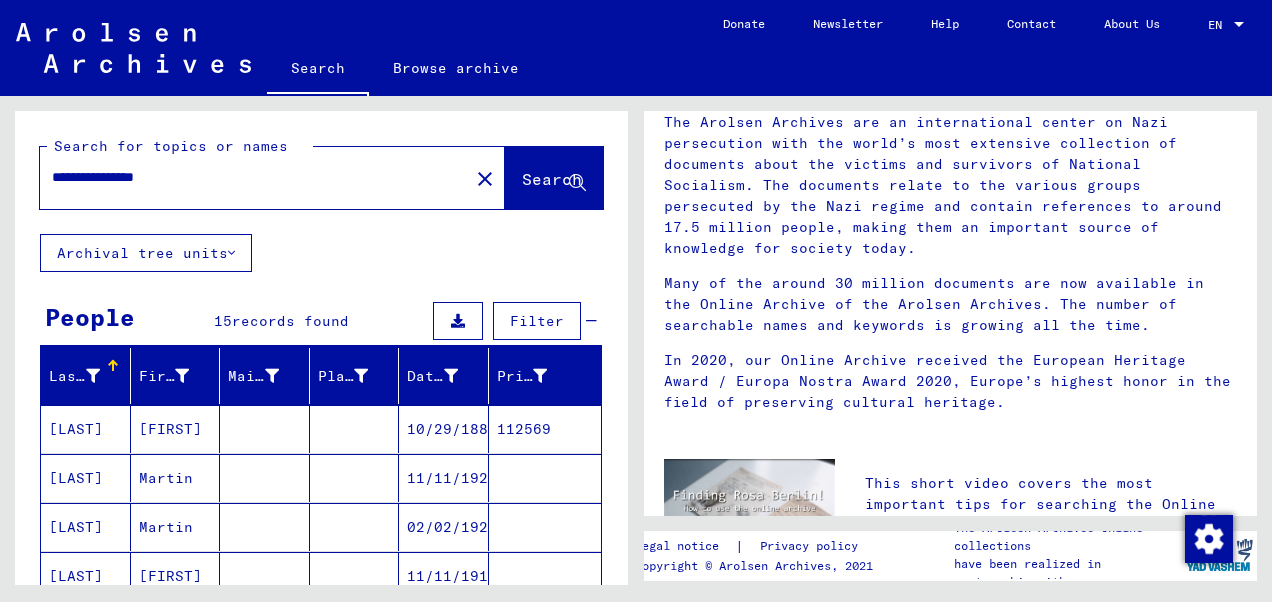 click on "**********" 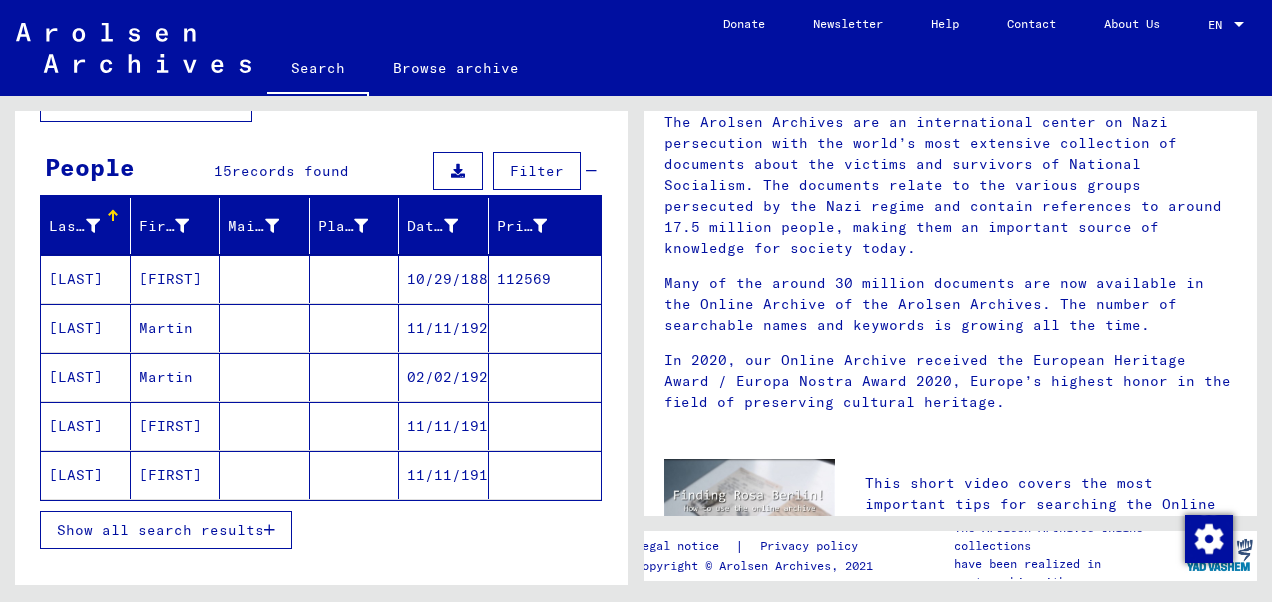 scroll, scrollTop: 162, scrollLeft: 0, axis: vertical 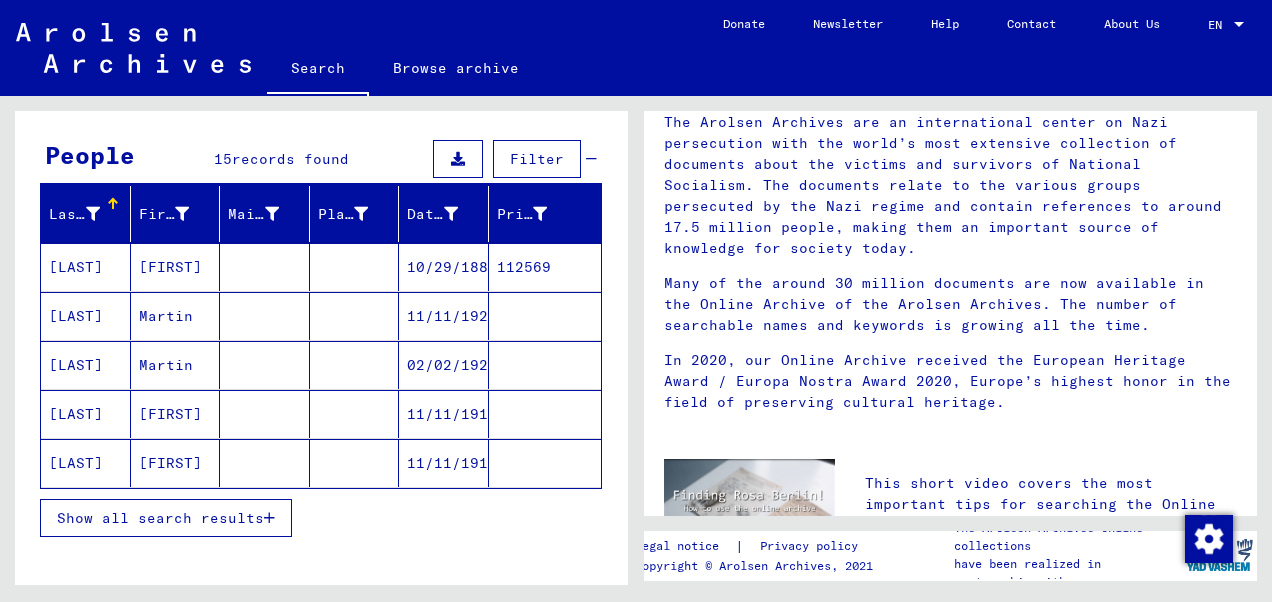 click on "Show all search results" at bounding box center (160, 518) 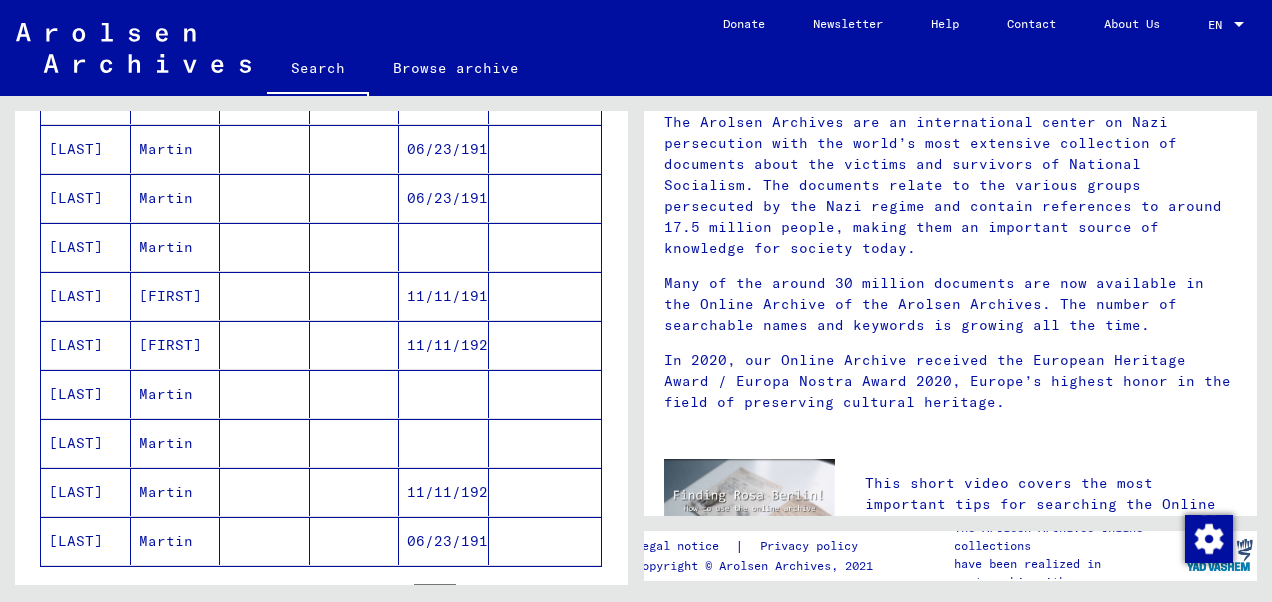 scroll, scrollTop: 581, scrollLeft: 0, axis: vertical 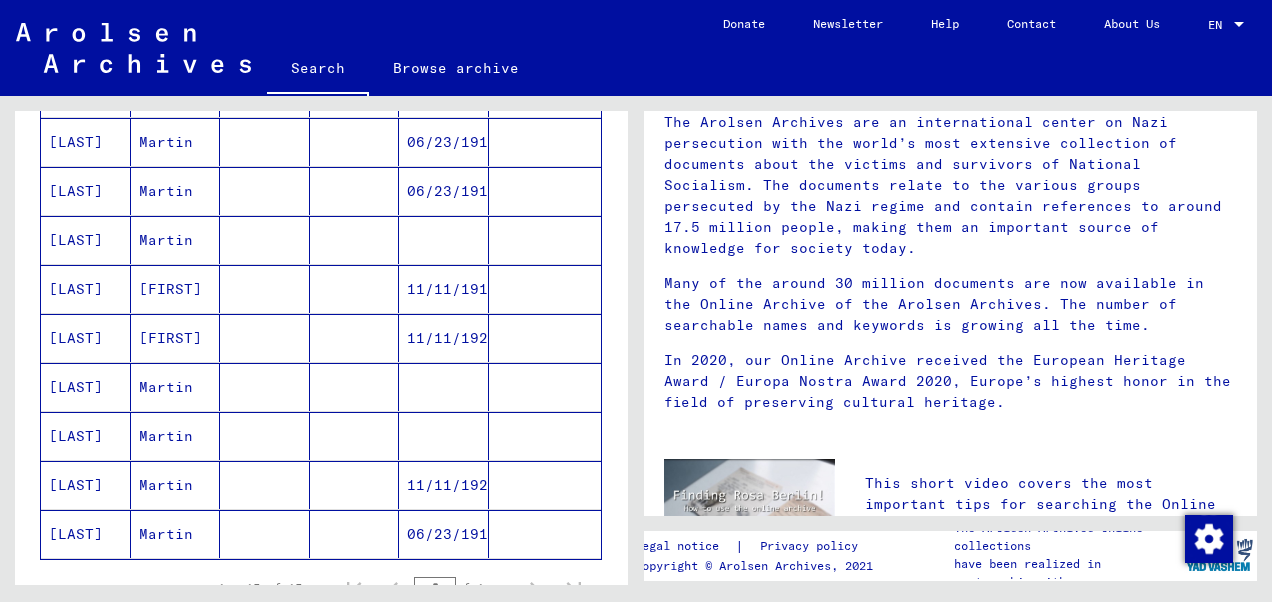 click on "[FIRST]" at bounding box center [176, 387] 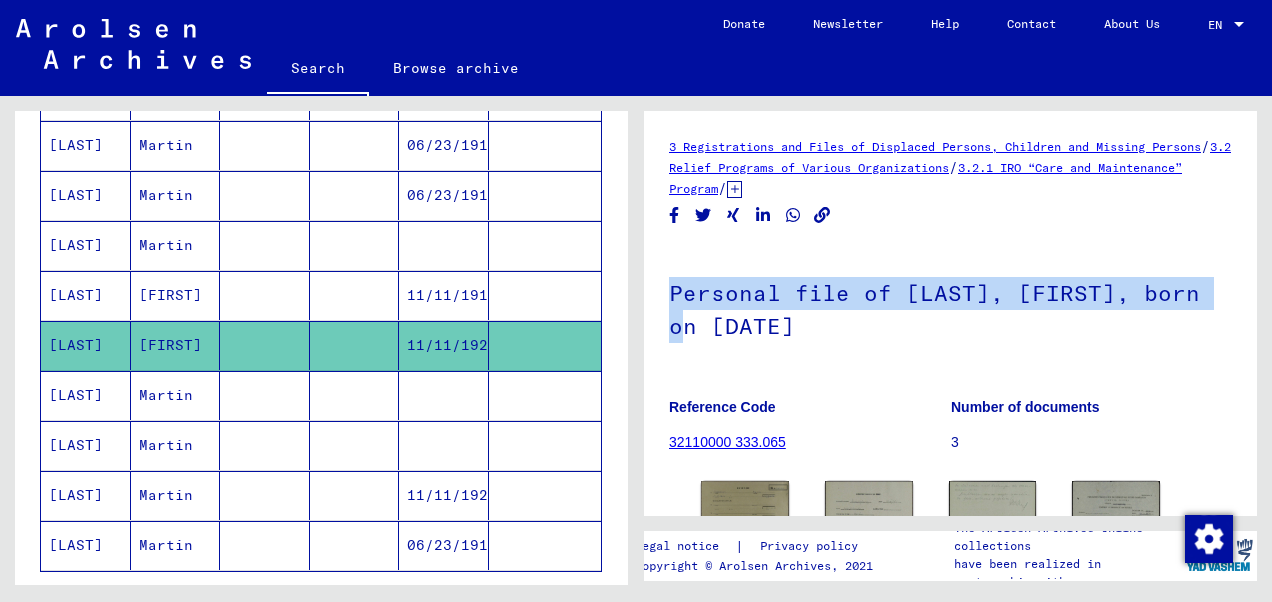 drag, startPoint x: 1269, startPoint y: 224, endPoint x: 1269, endPoint y: 286, distance: 62 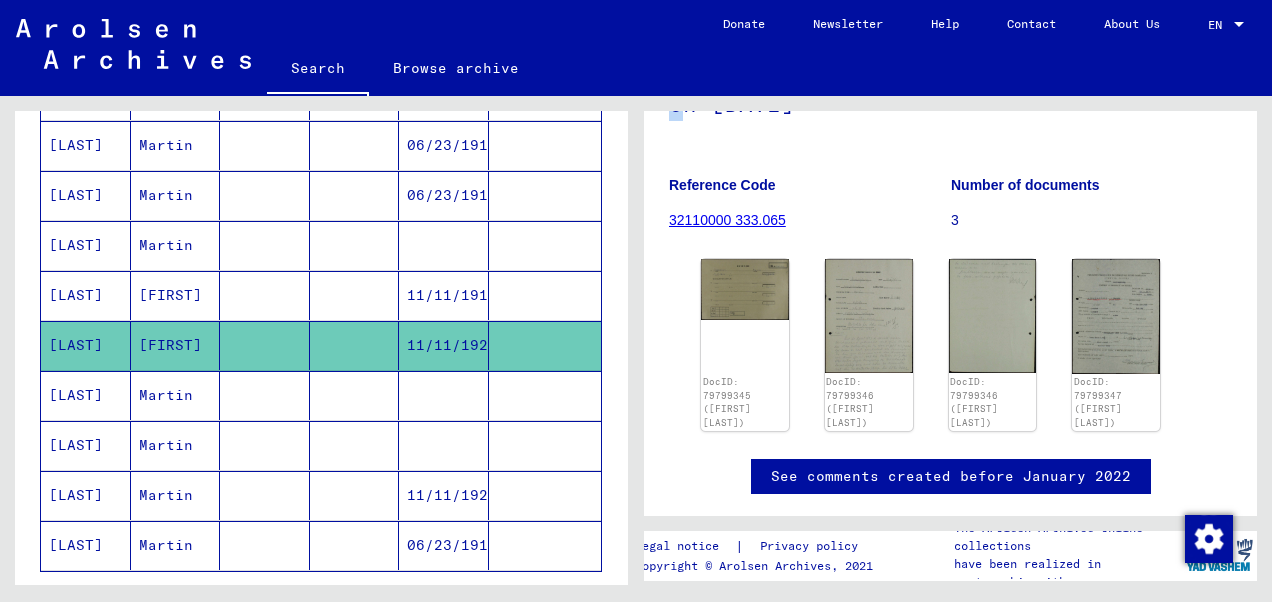 scroll, scrollTop: 220, scrollLeft: 0, axis: vertical 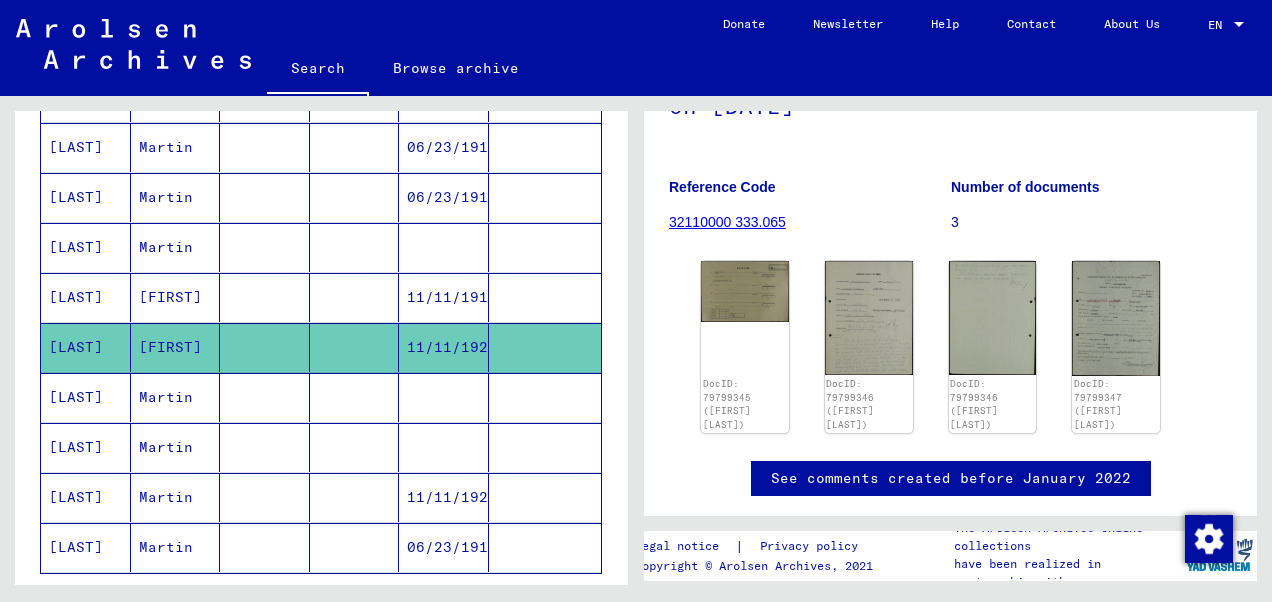 click on "11/11/1925" at bounding box center [444, 547] 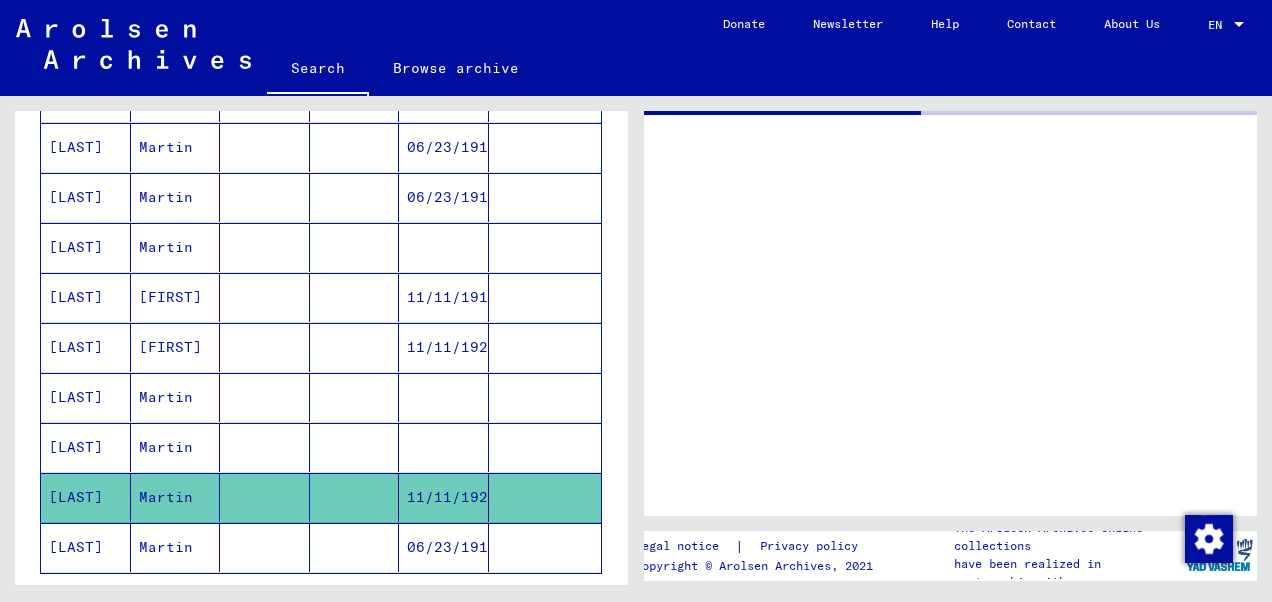 scroll, scrollTop: 0, scrollLeft: 0, axis: both 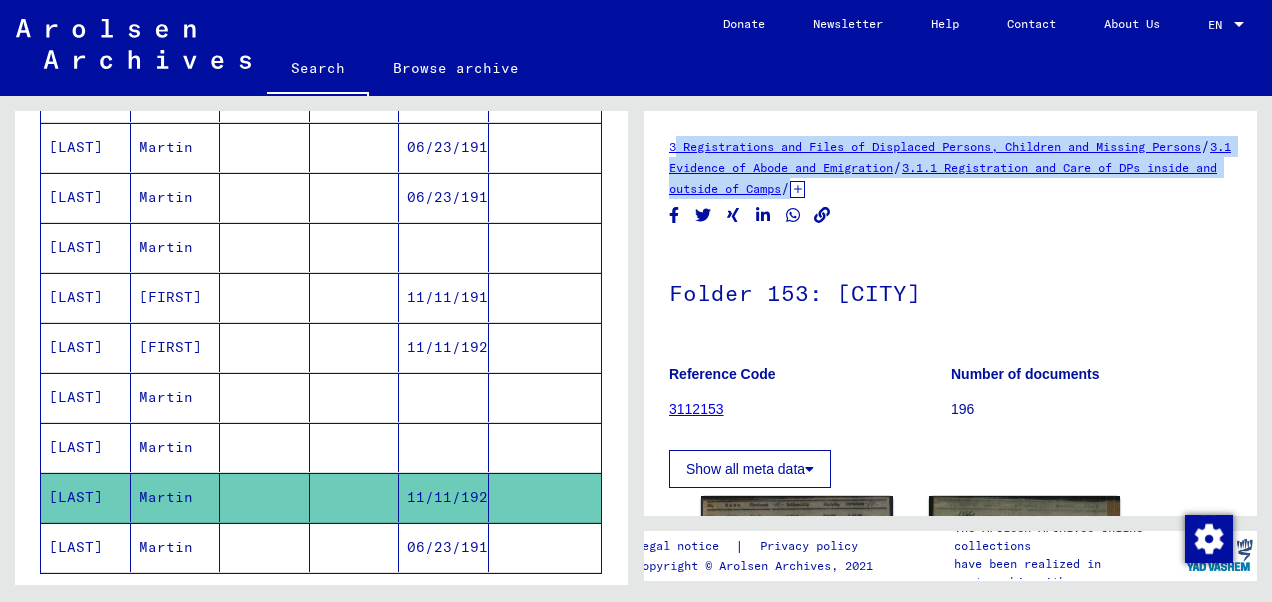 drag, startPoint x: 1271, startPoint y: 215, endPoint x: 1275, endPoint y: 292, distance: 77.10383 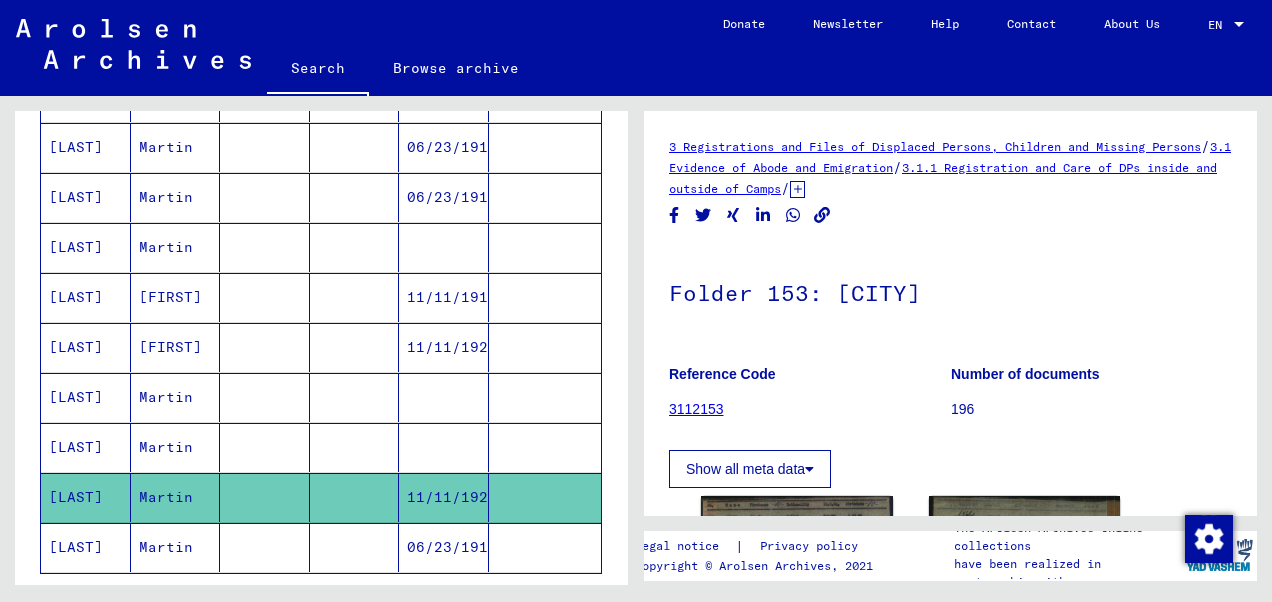 drag, startPoint x: 1275, startPoint y: 292, endPoint x: 1192, endPoint y: 420, distance: 152.5549 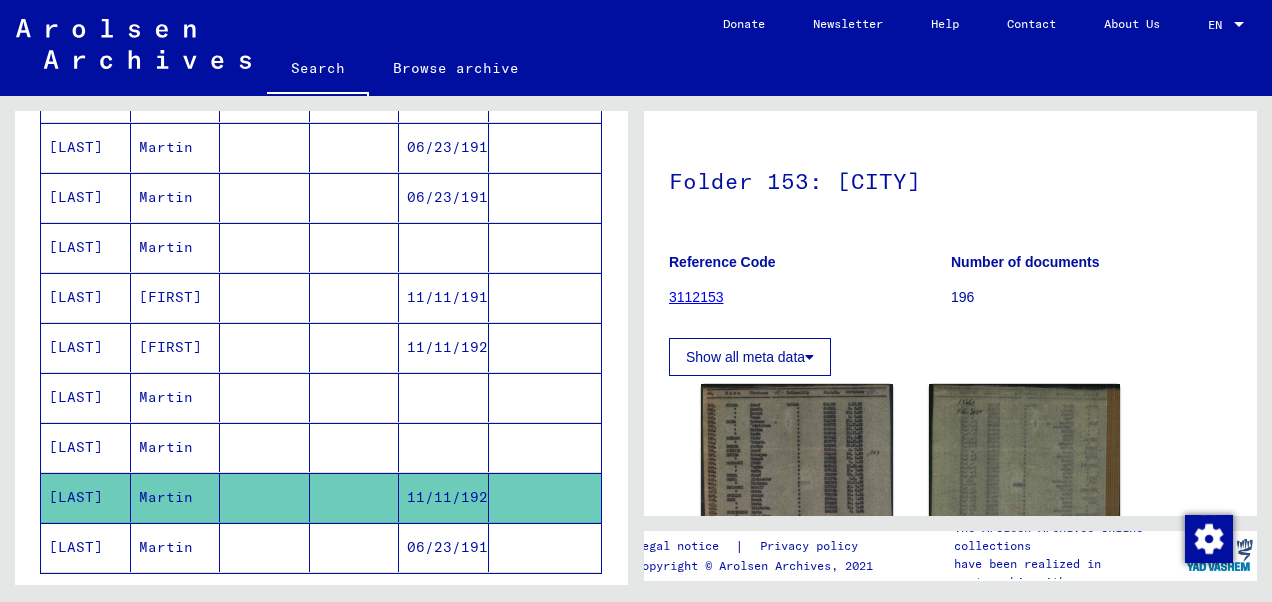 scroll, scrollTop: 0, scrollLeft: 0, axis: both 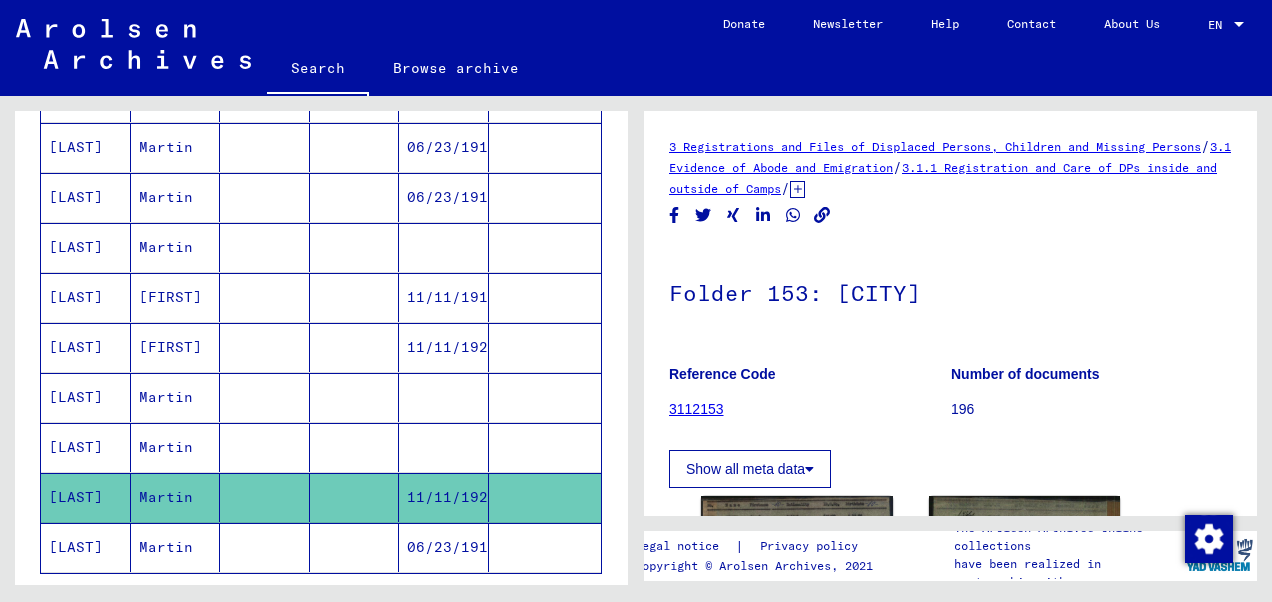 drag, startPoint x: 635, startPoint y: 398, endPoint x: 634, endPoint y: 359, distance: 39.012817 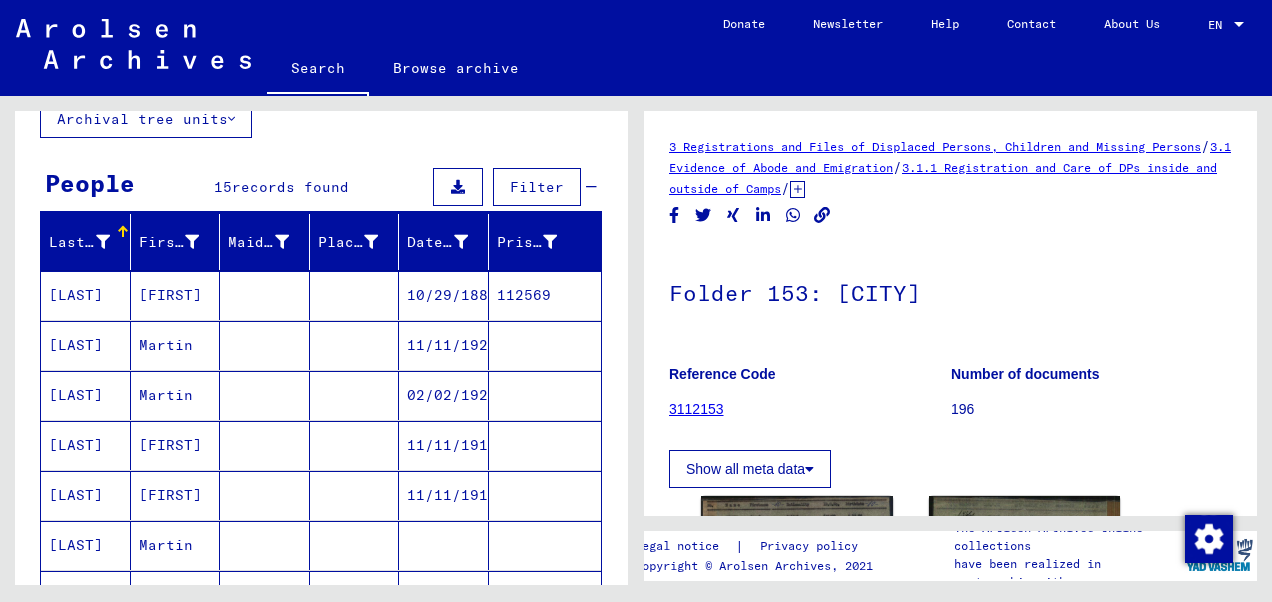 scroll, scrollTop: 124, scrollLeft: 0, axis: vertical 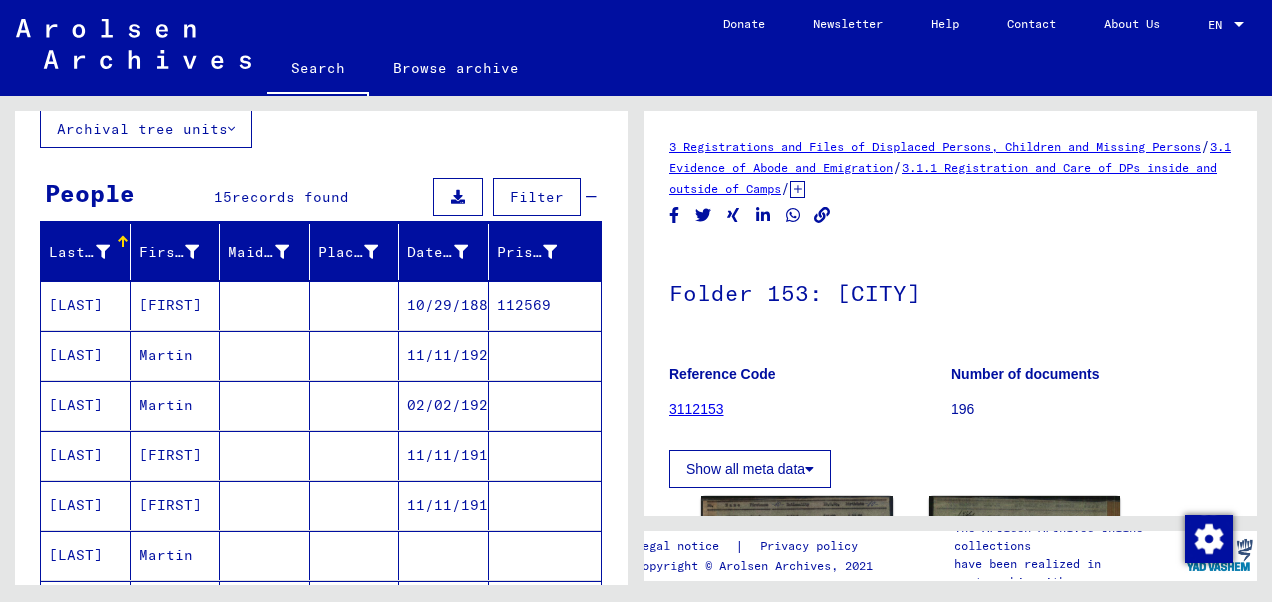 click on "02/02/1925" at bounding box center [444, 455] 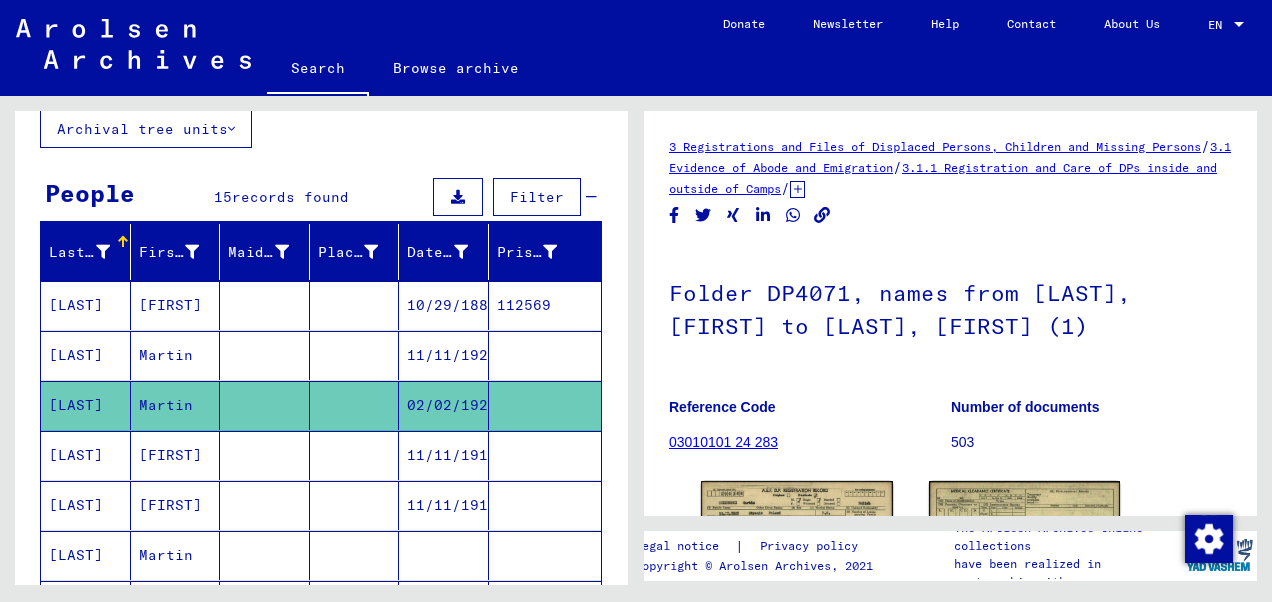 scroll, scrollTop: 0, scrollLeft: 0, axis: both 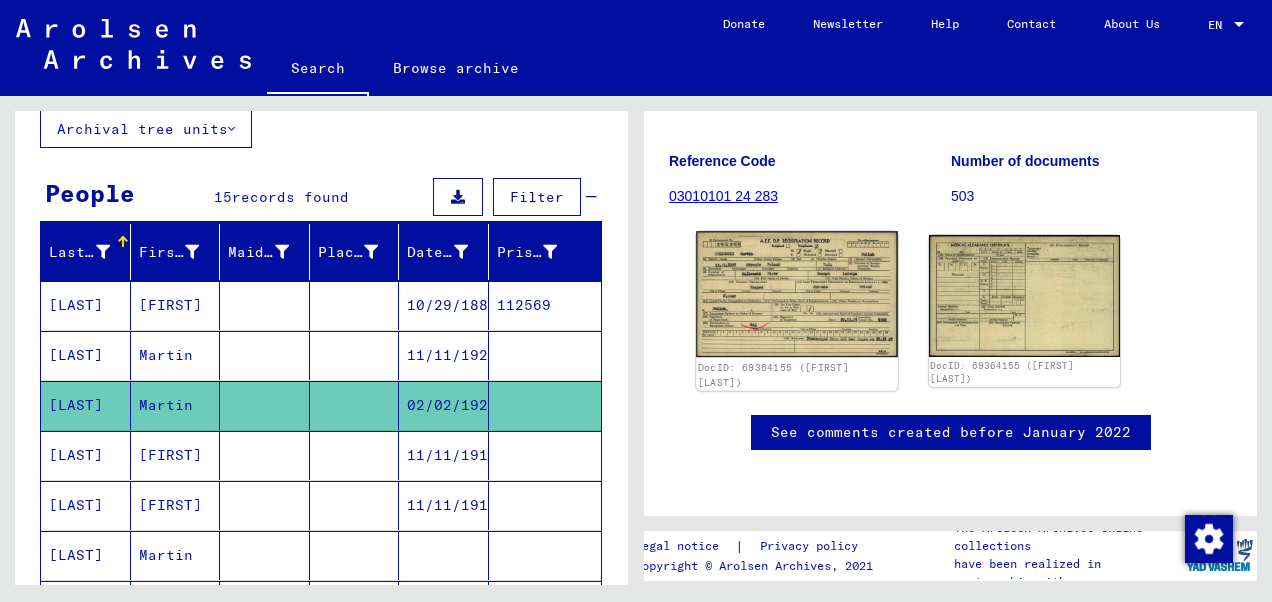 click 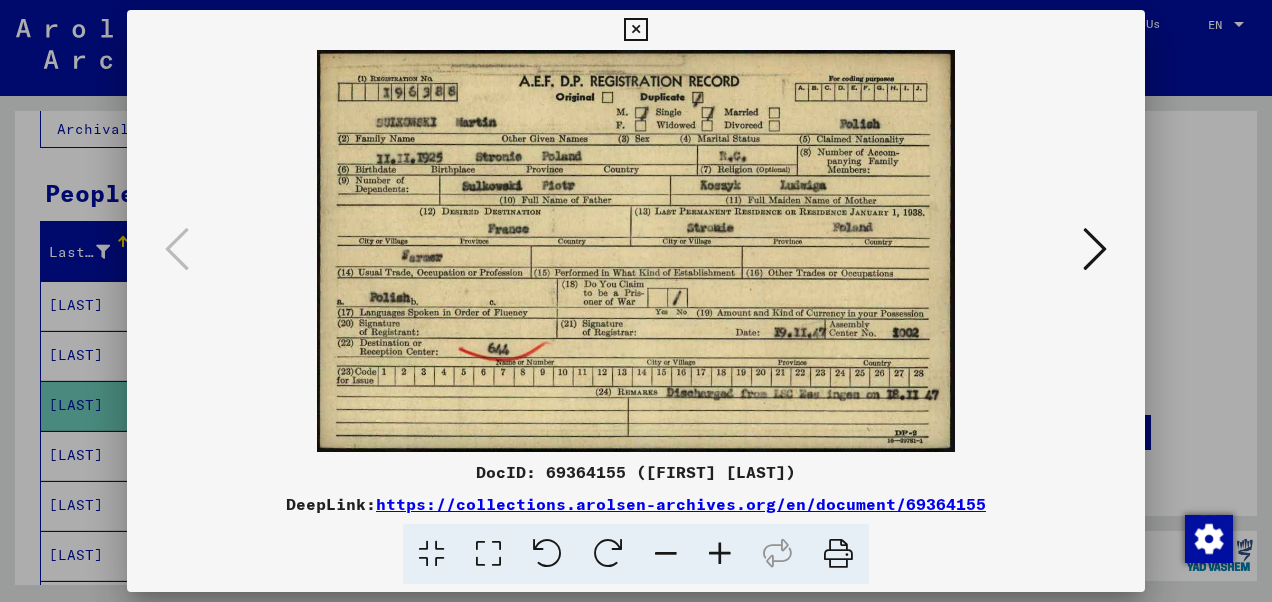 click at bounding box center [1095, 250] 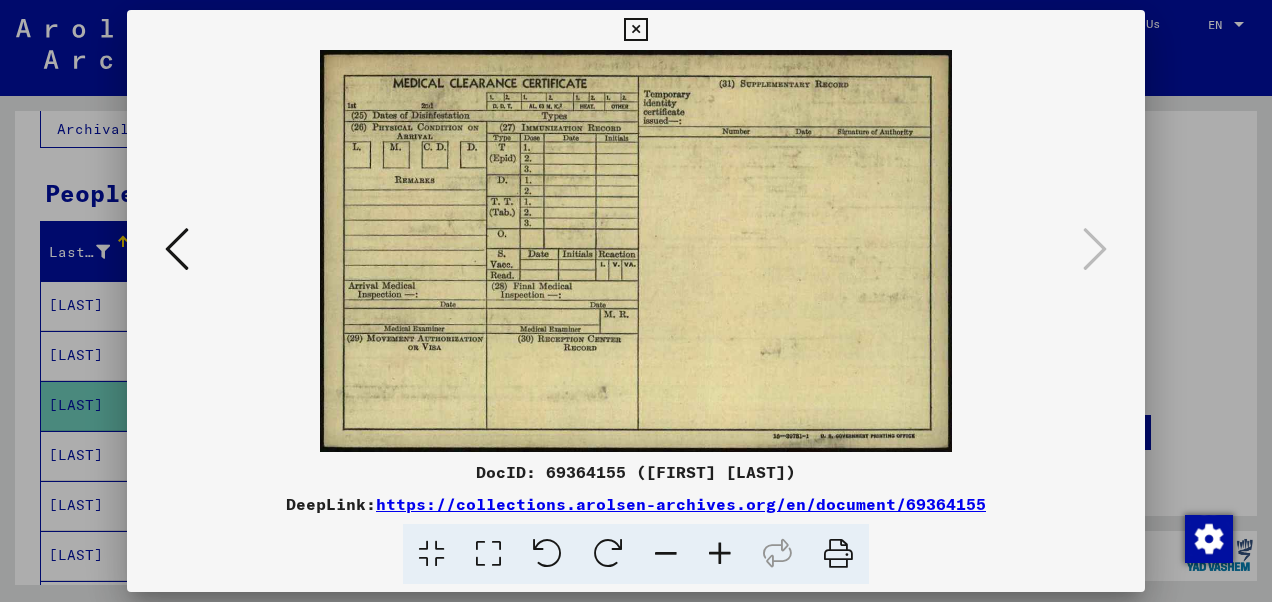 click at bounding box center [635, 30] 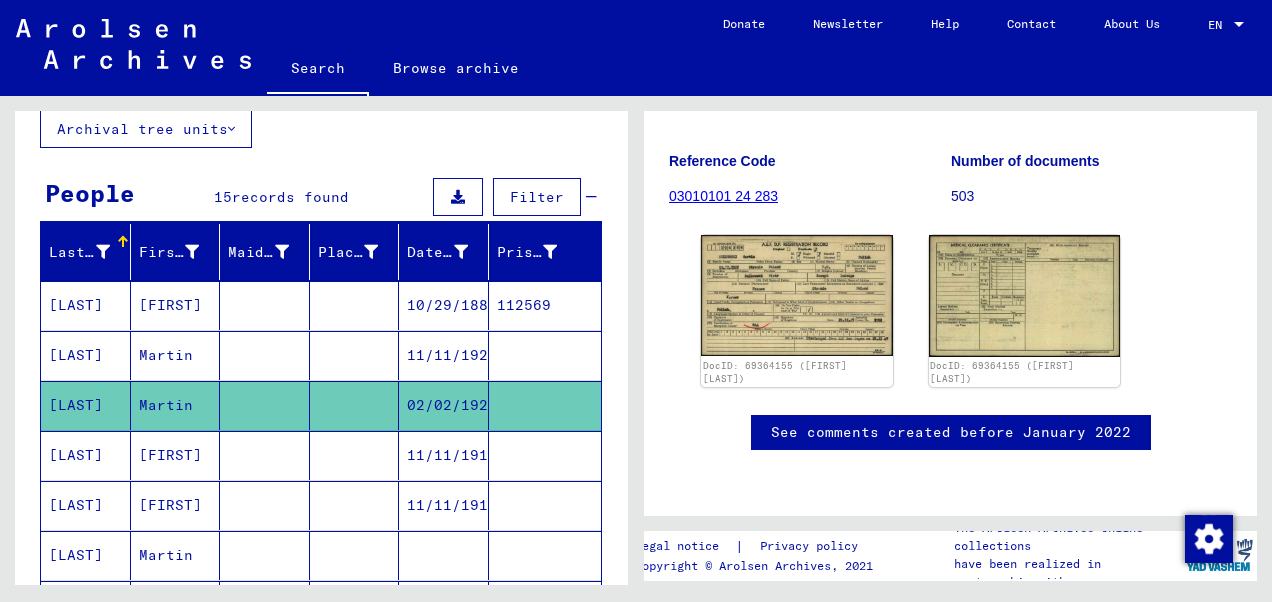 click at bounding box center [355, 405] 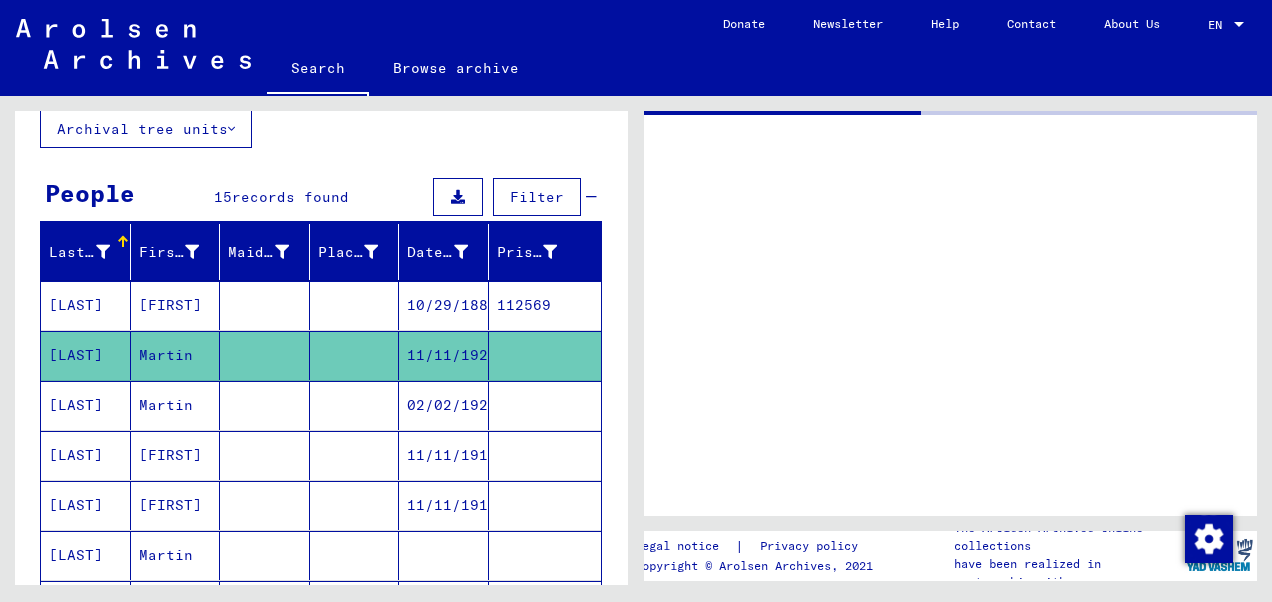 scroll, scrollTop: 0, scrollLeft: 0, axis: both 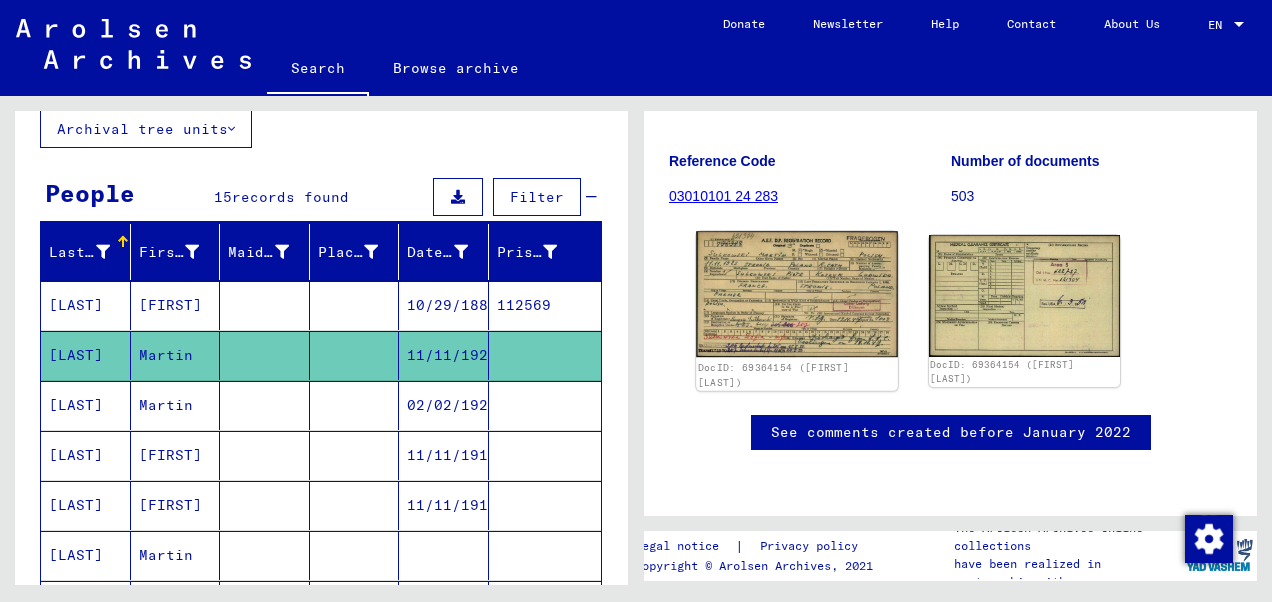 click 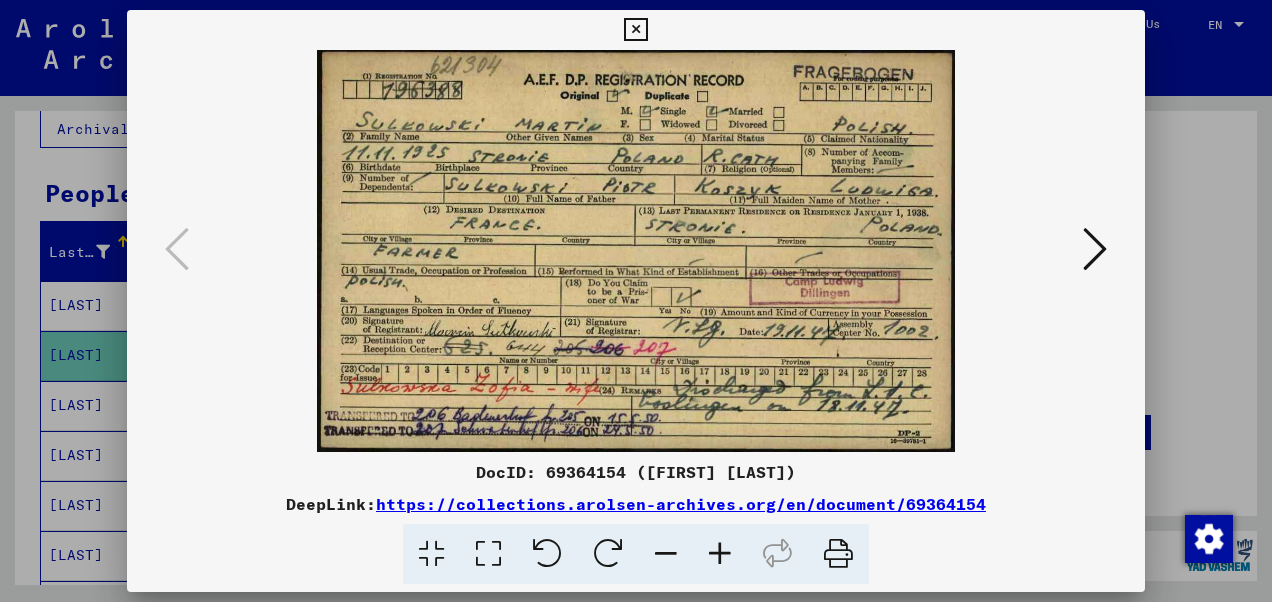 click at bounding box center [635, 30] 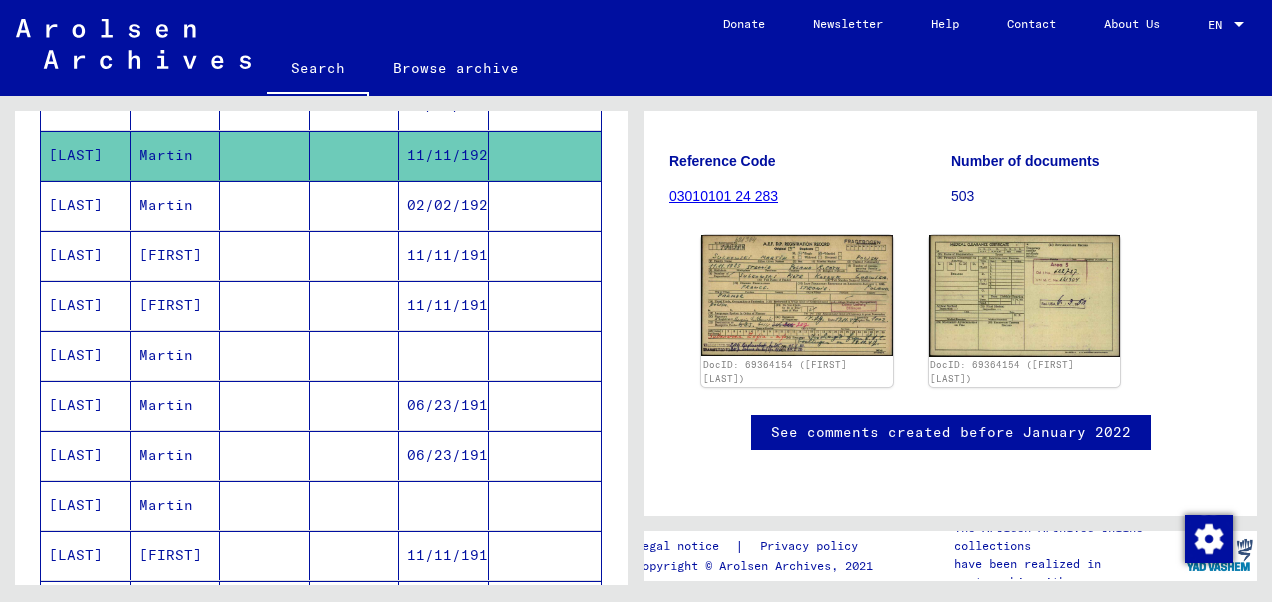 scroll, scrollTop: 348, scrollLeft: 0, axis: vertical 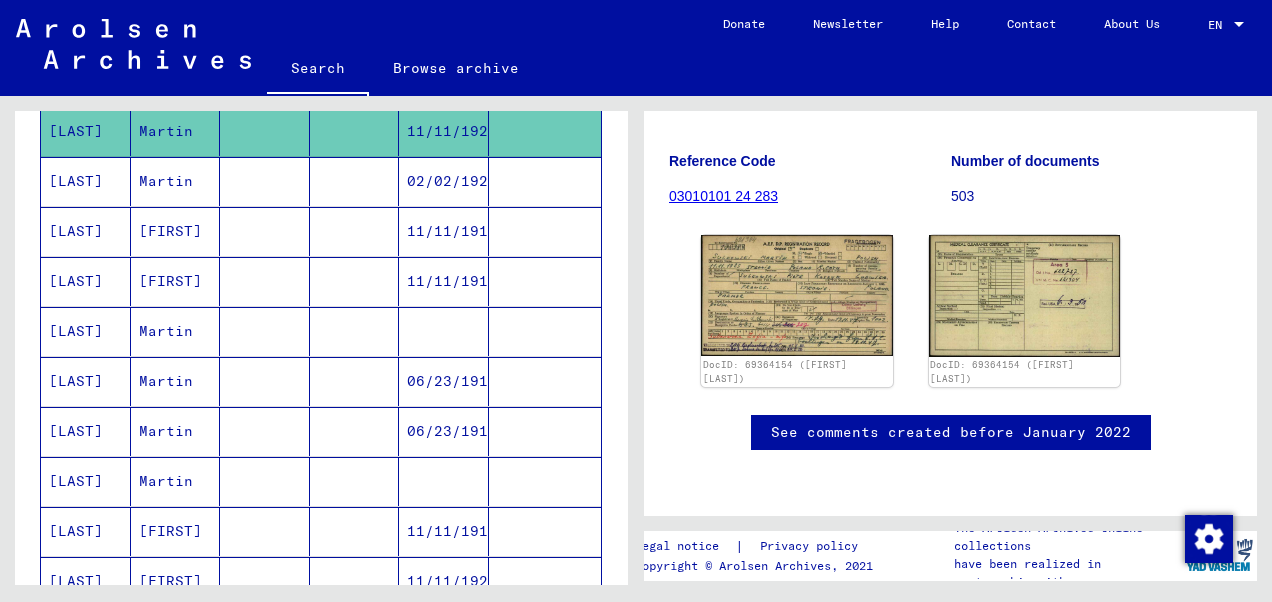 click at bounding box center [444, 381] 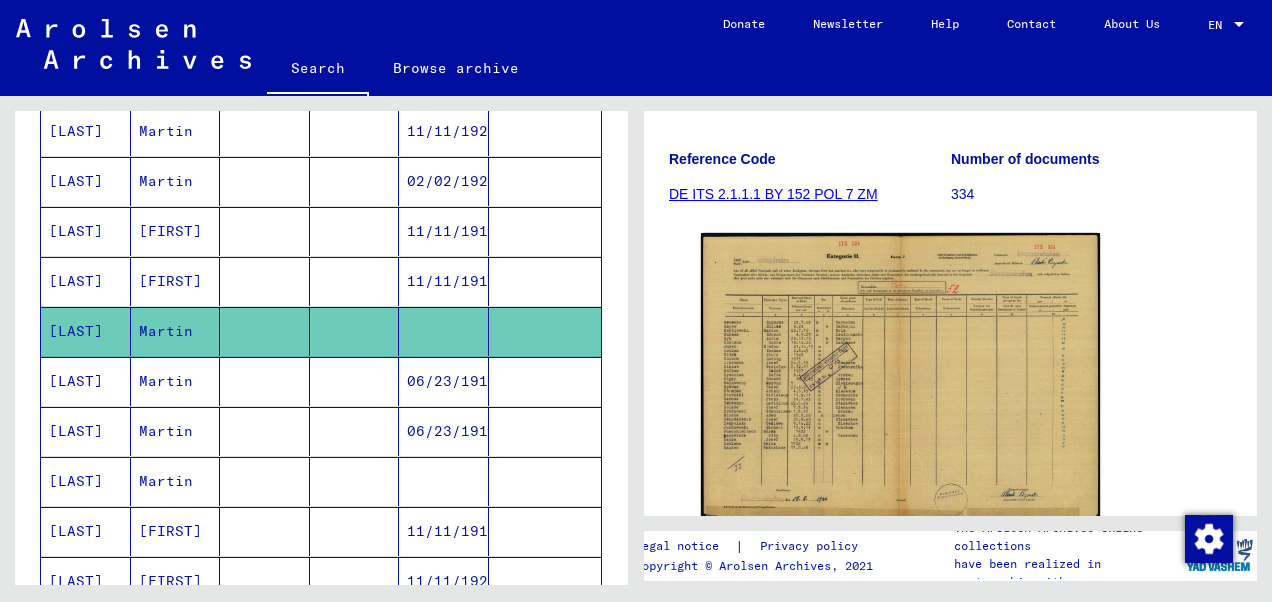 scroll, scrollTop: 0, scrollLeft: 0, axis: both 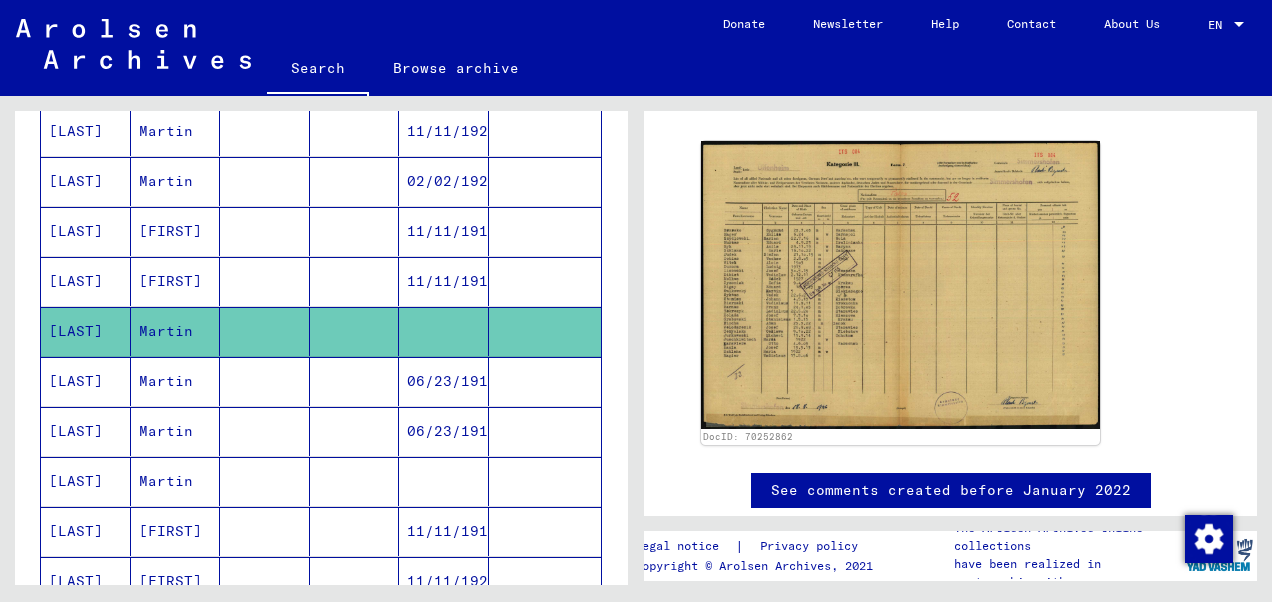 click at bounding box center [444, 531] 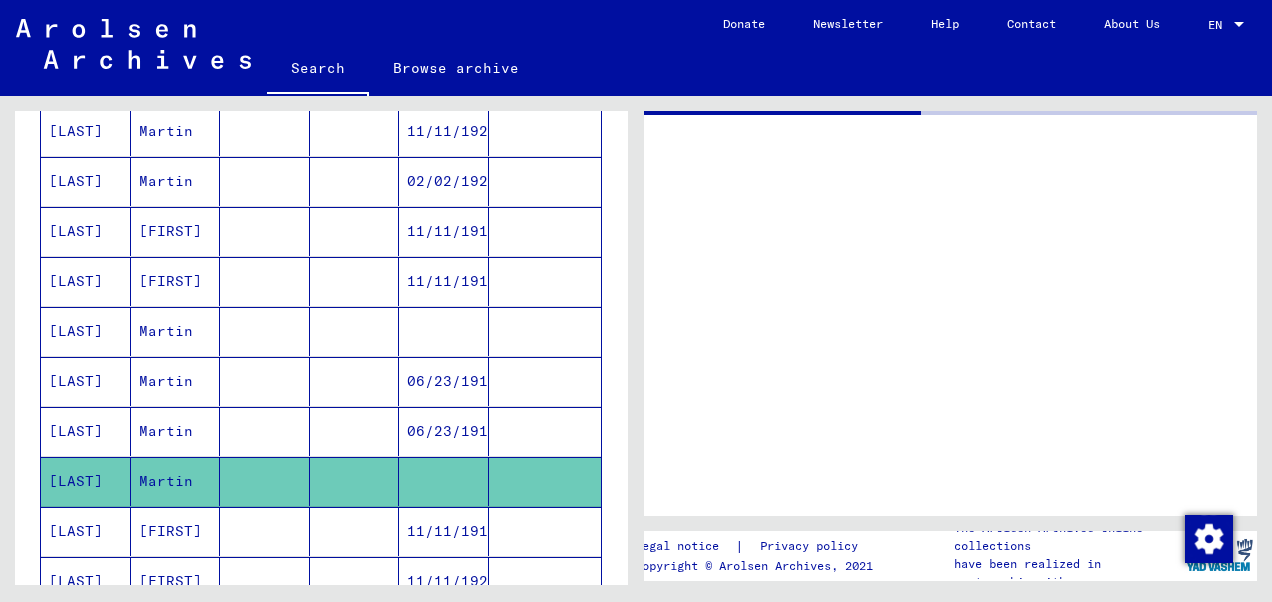 scroll, scrollTop: 0, scrollLeft: 0, axis: both 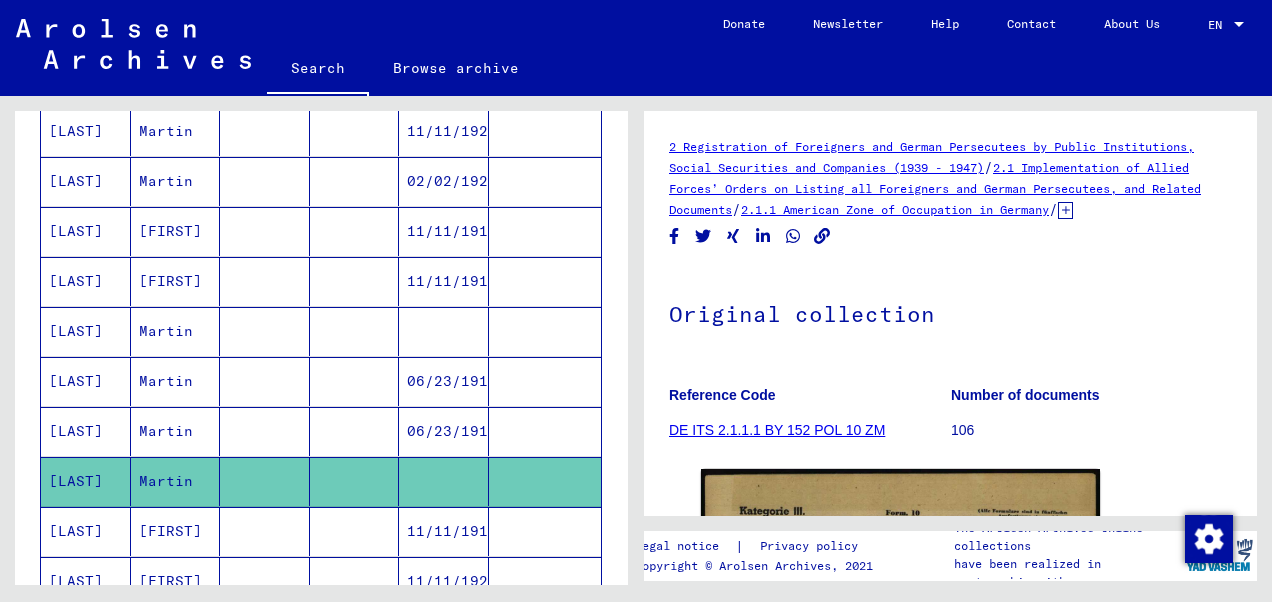 click on "2 Registration of Foreigners and German Persecutees by Public Institutions, Social Securities and Companies (1939 - 1947)   /   2.1 Implementation of Allied Forces’ Orders on Listing all Foreigners and German Persecutees, and Related Documents   /   2.1.1 American Zone of Occupation in Germany   /   2.1.1.1 Lists of all persons of United Nations and other foreigners, German Jews and stateless persons; American Zone; Bavaria, Hesse (1)   /   2.1.1.1 BY Documentation from Bavaria   /   2.1.1.1 BY 152 Documents from the rural district [CITY]   /   2.1.1.1 BY 152 POL Nationality/origin of person listed : Polish   /   2.1.1.1 BY 152 POL 10 Information of judical and official files of the district [CITY] concerning foreigners   /  Original collection Reference Code DE ITS 2.1.1.1 BY 152 POL 10 ZM Number of documents 106 DocID: 70253268 See comments created before January 2022" 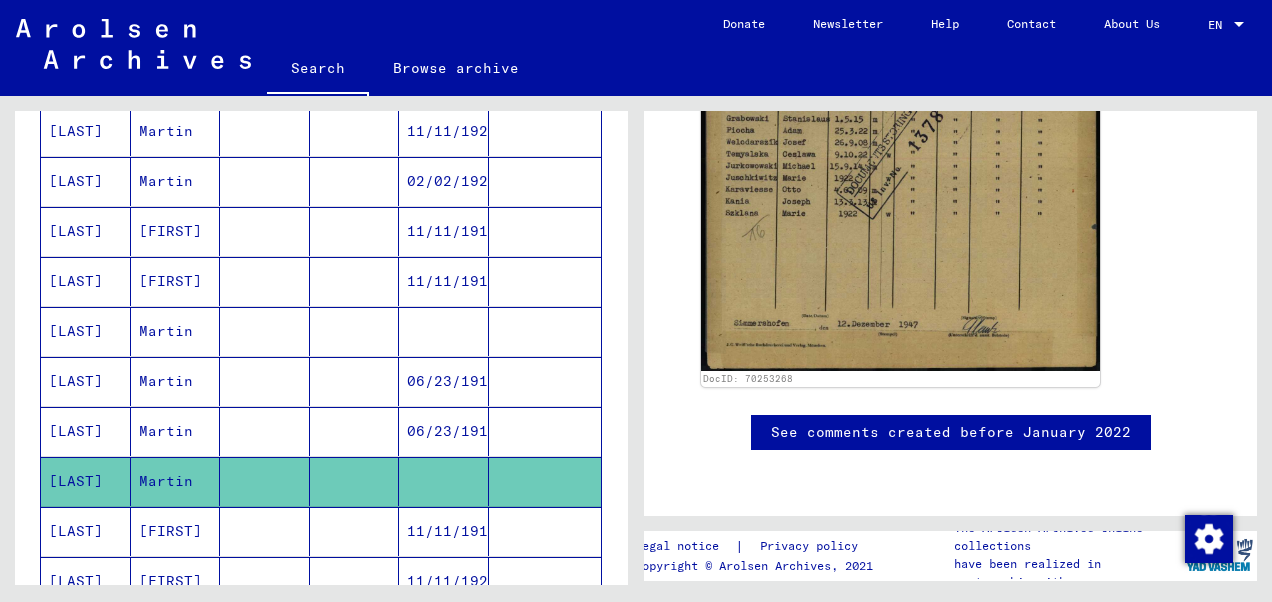 scroll, scrollTop: 810, scrollLeft: 0, axis: vertical 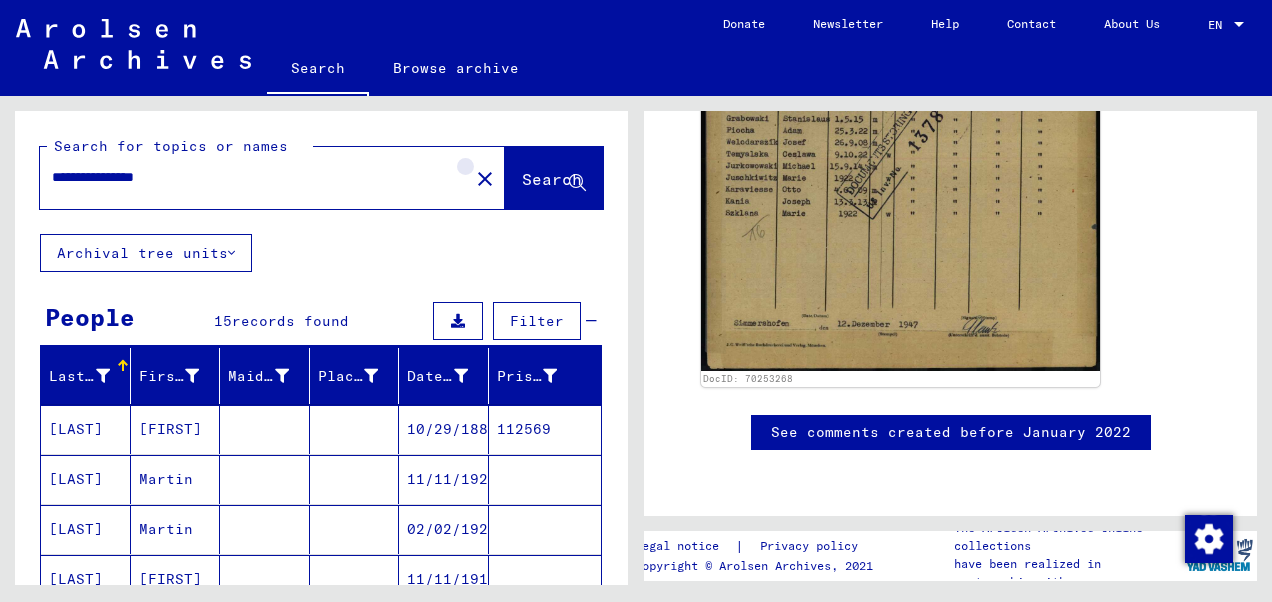 click on "close" 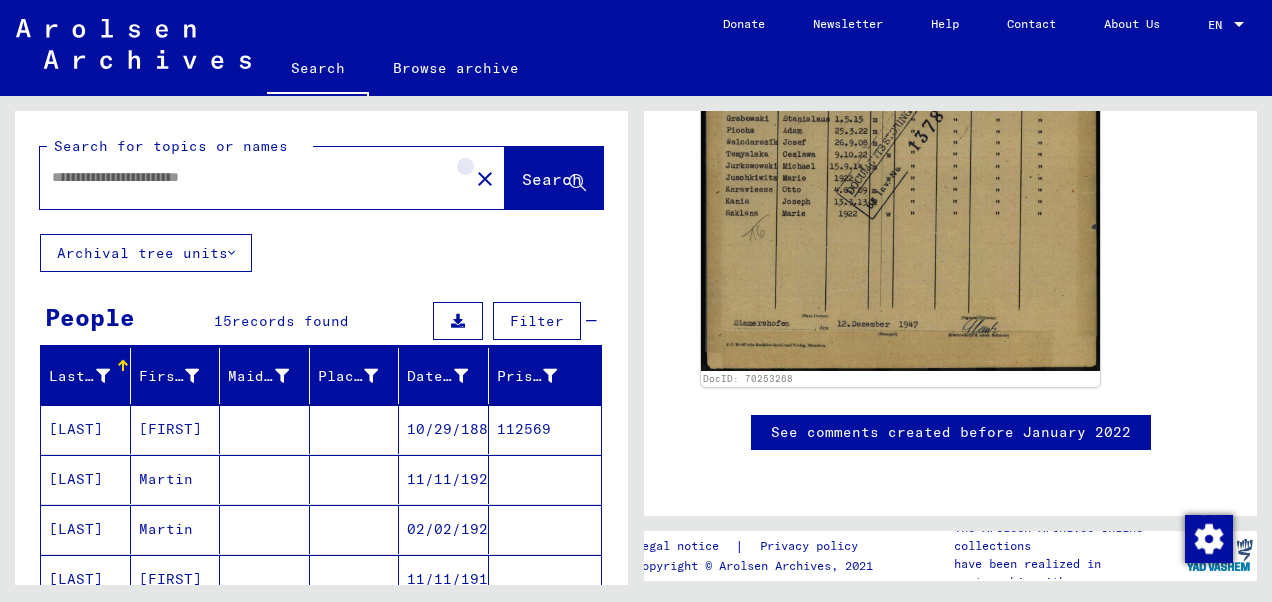 scroll, scrollTop: 0, scrollLeft: 0, axis: both 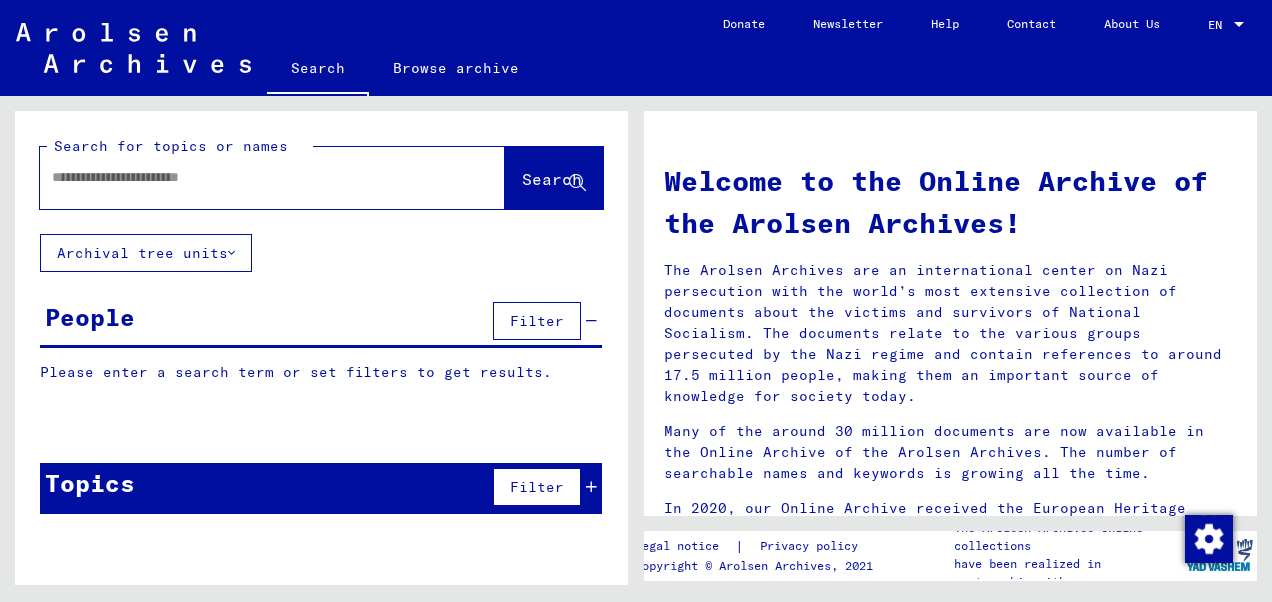 click 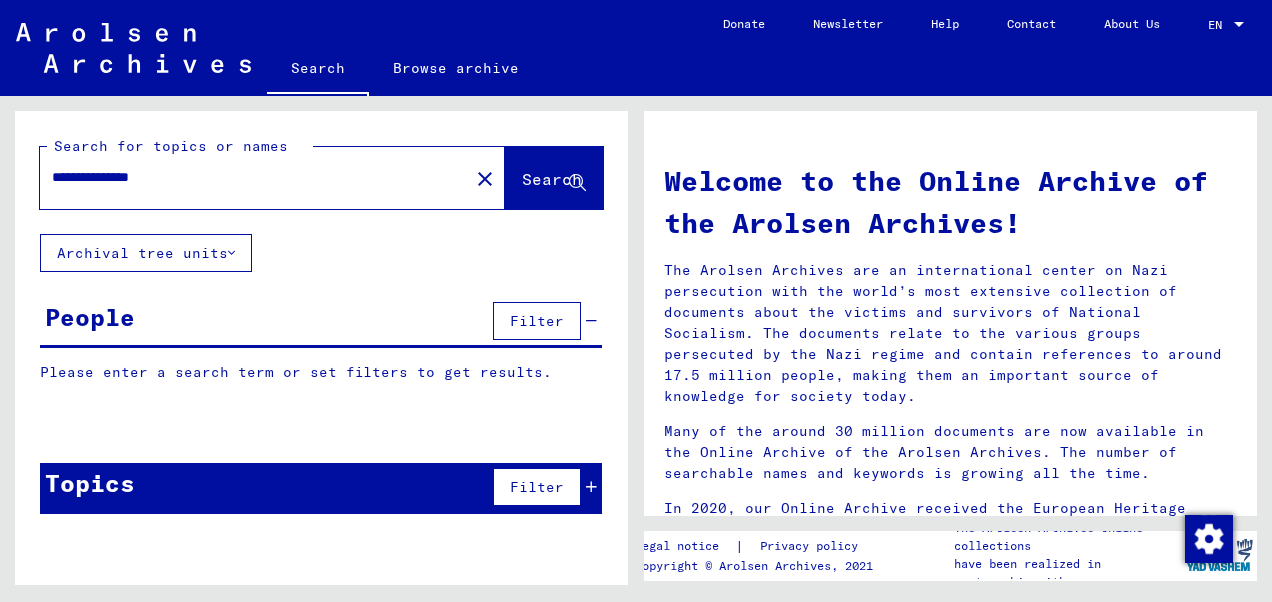type on "**********" 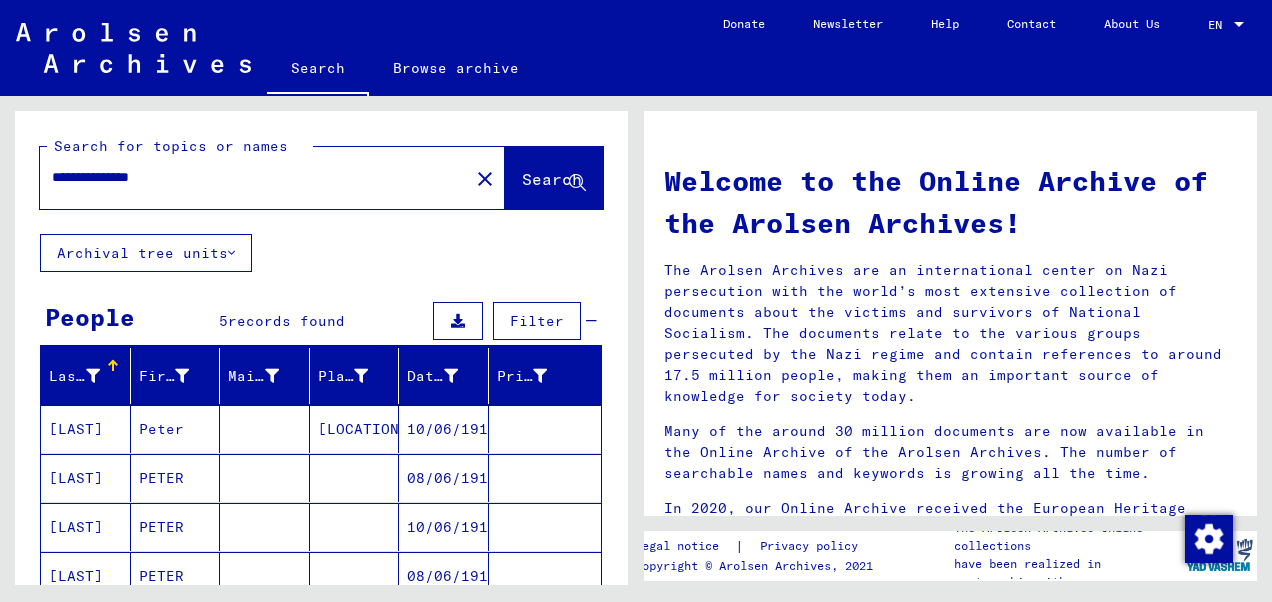 click on "[LOCATION]" at bounding box center [355, 478] 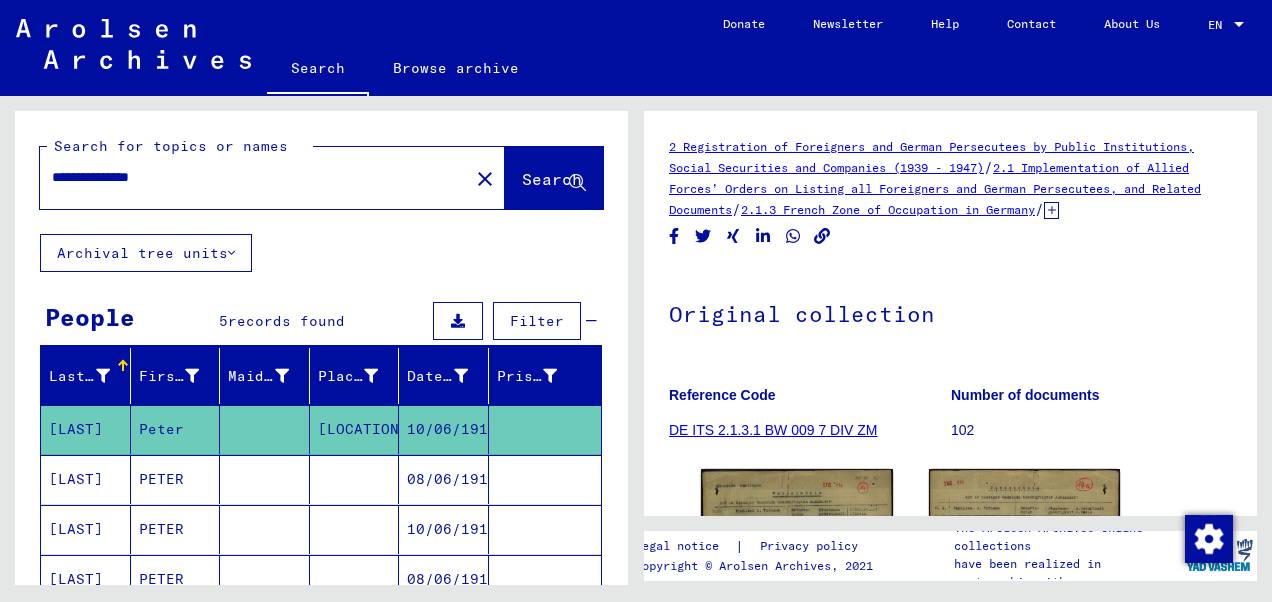 scroll, scrollTop: 0, scrollLeft: 0, axis: both 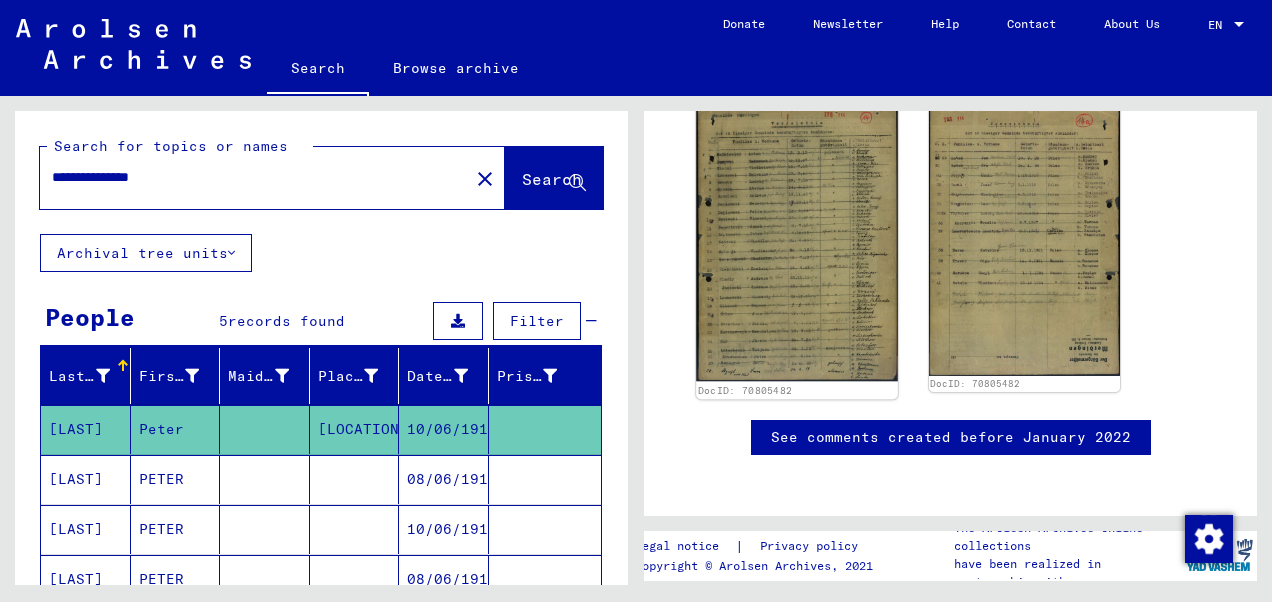 click 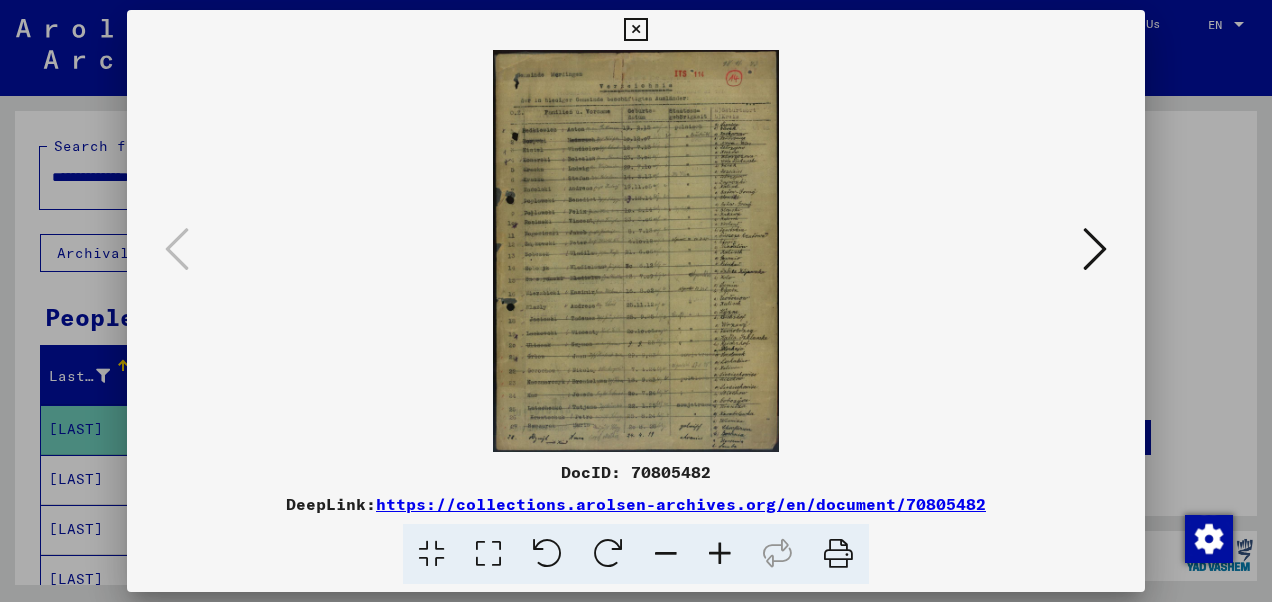 click at bounding box center (1095, 249) 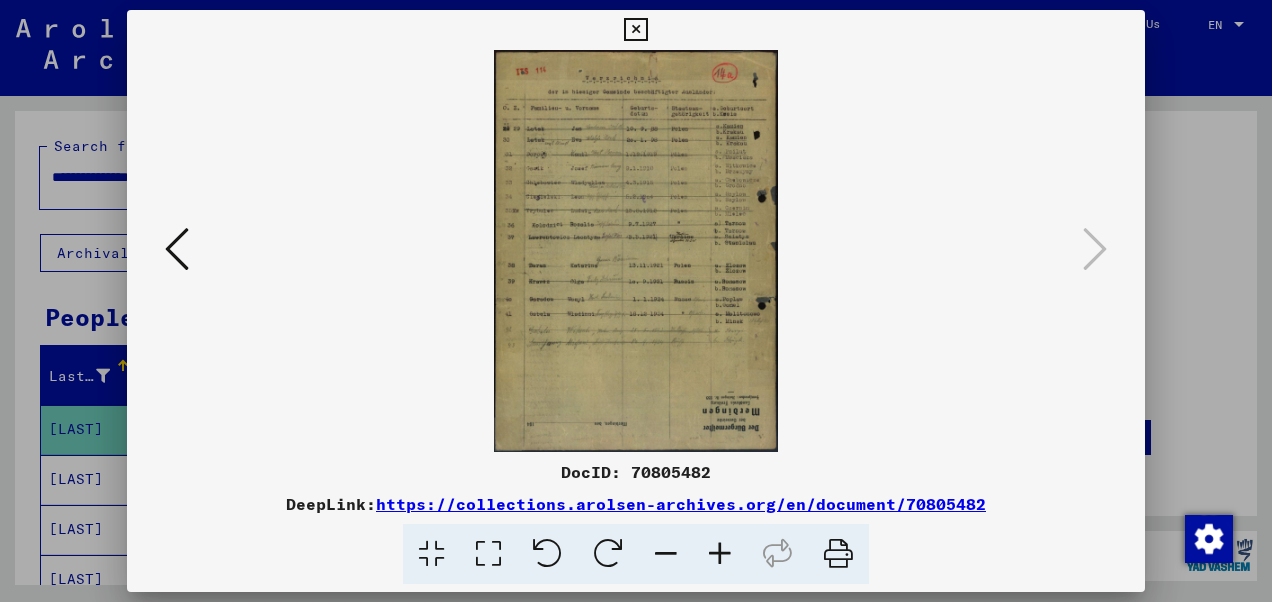 click at bounding box center (720, 554) 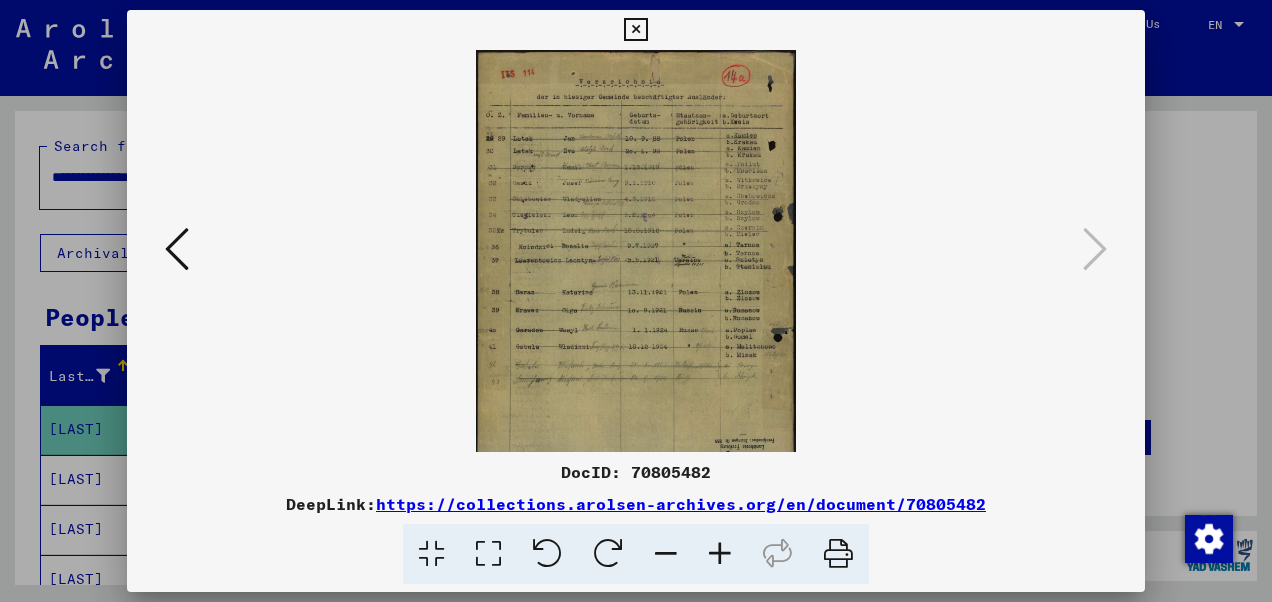 click at bounding box center [720, 554] 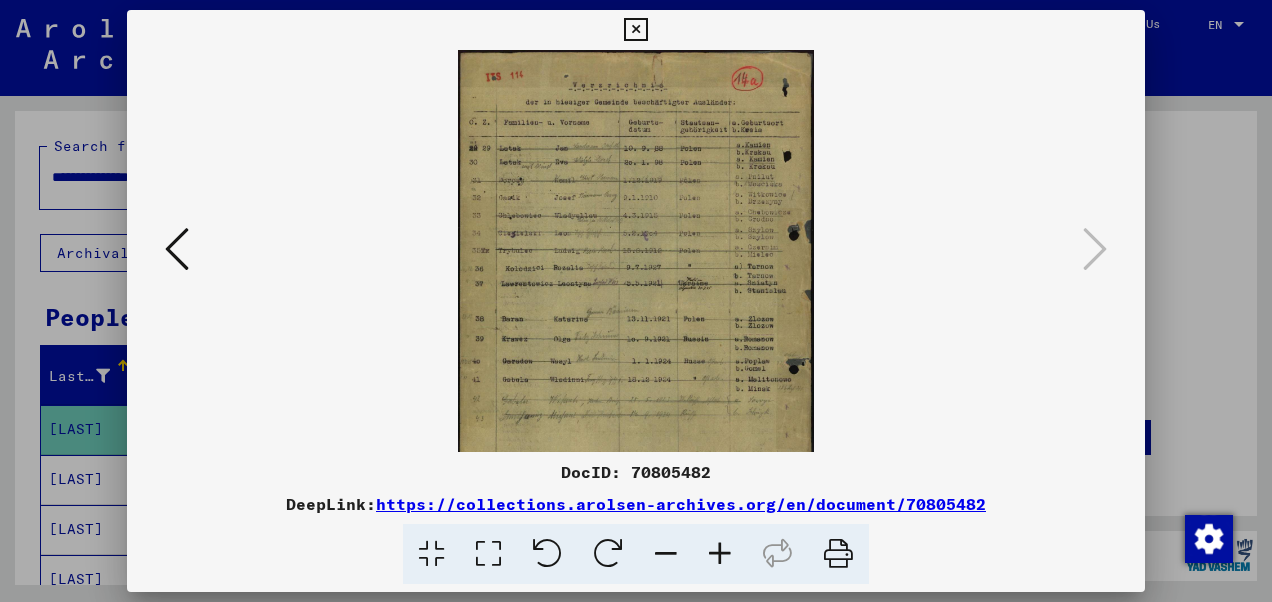 drag, startPoint x: 733, startPoint y: 560, endPoint x: 696, endPoint y: 579, distance: 41.59327 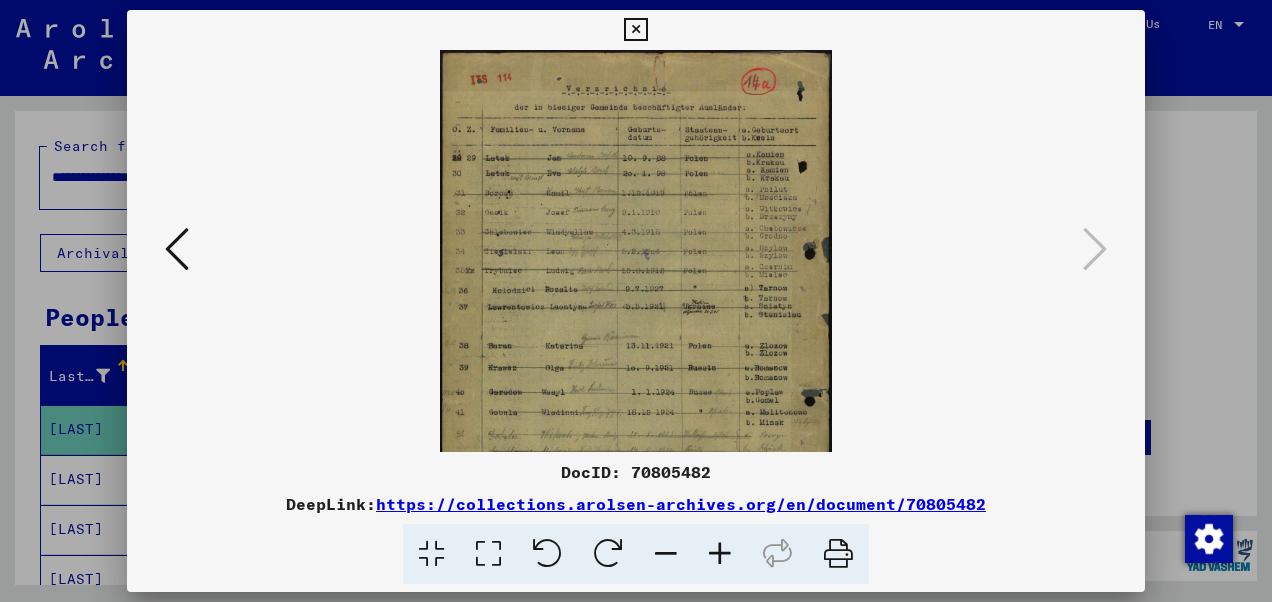 click at bounding box center [636, 251] 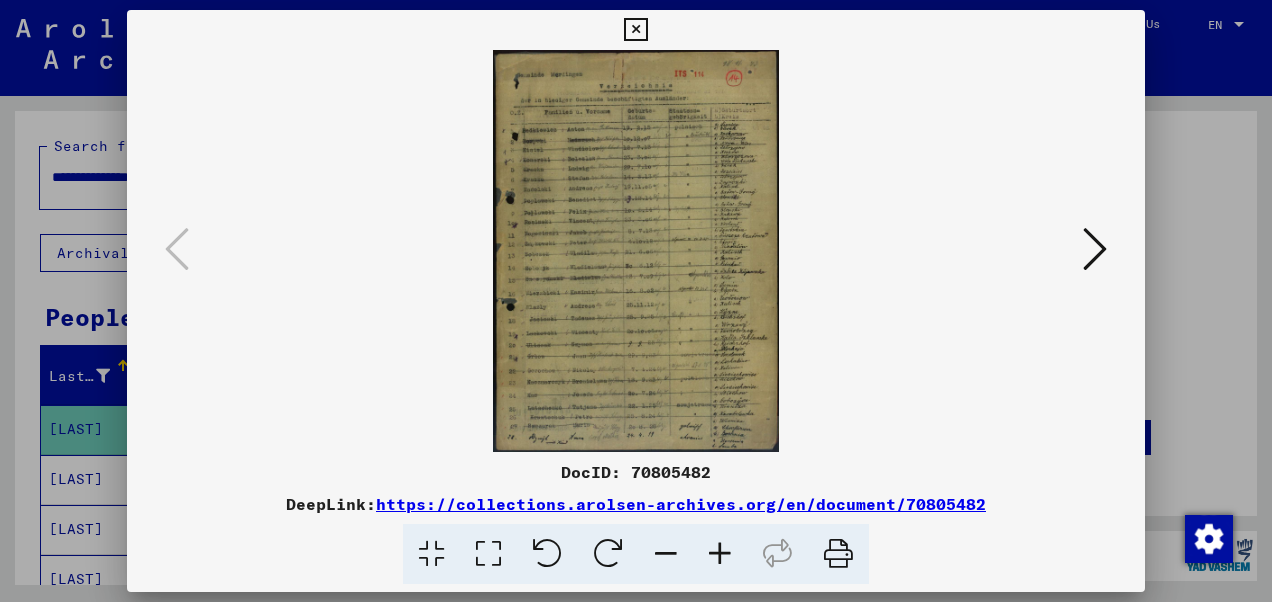 click at bounding box center (720, 554) 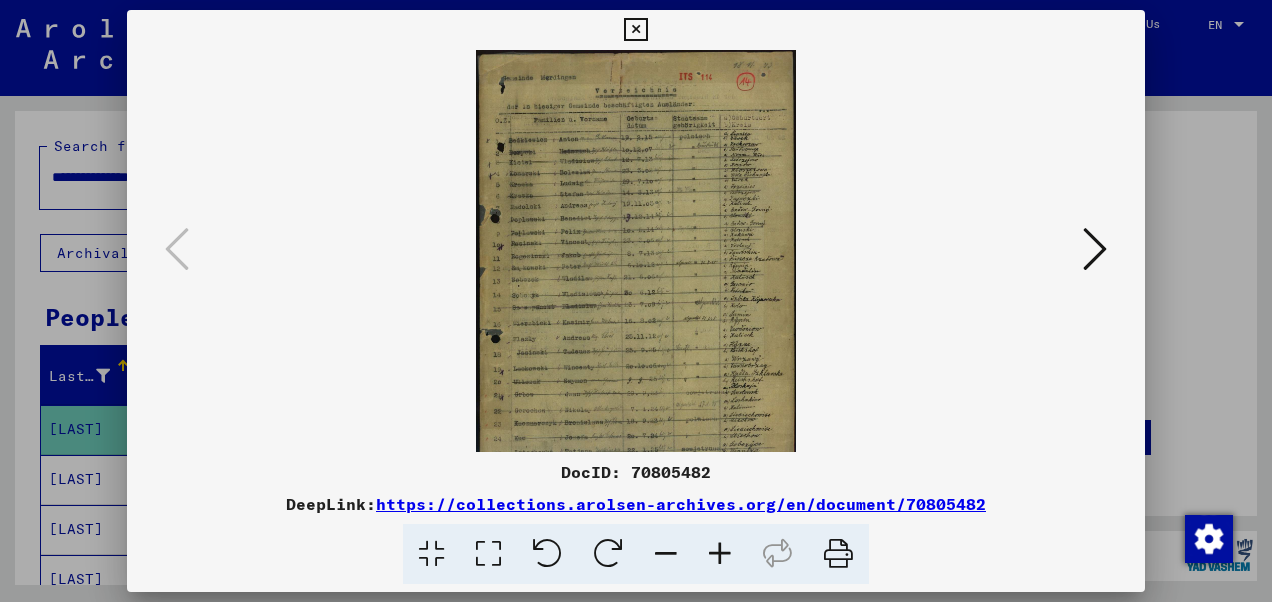 click at bounding box center (720, 554) 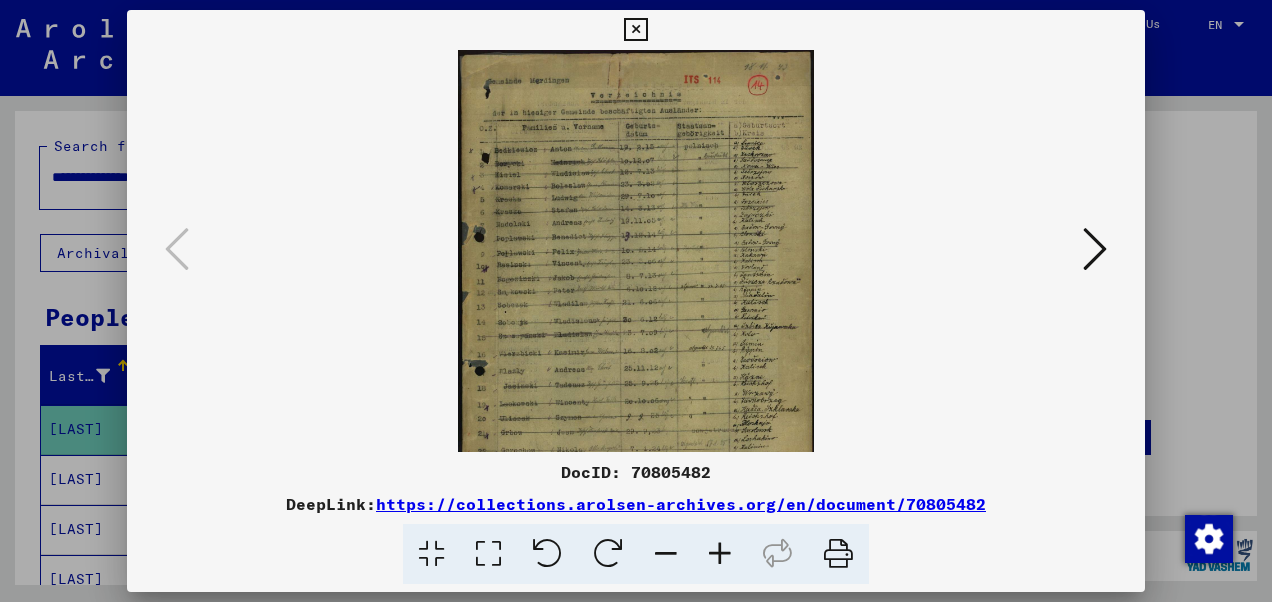 click at bounding box center (720, 554) 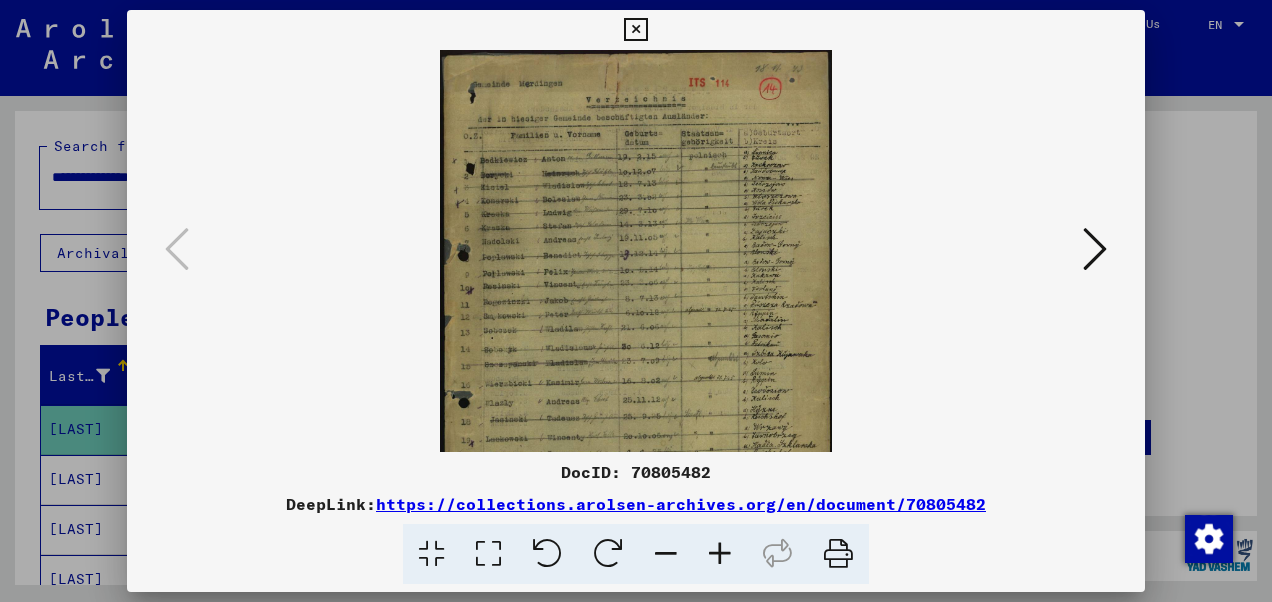 click at bounding box center [720, 554] 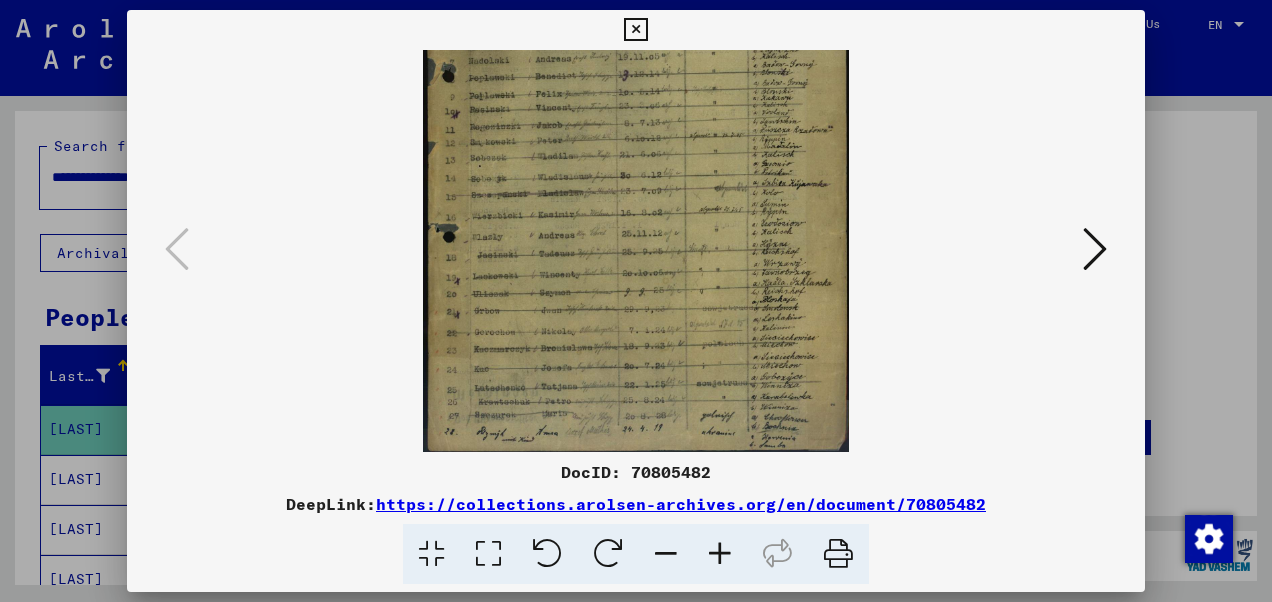 scroll, scrollTop: 200, scrollLeft: 0, axis: vertical 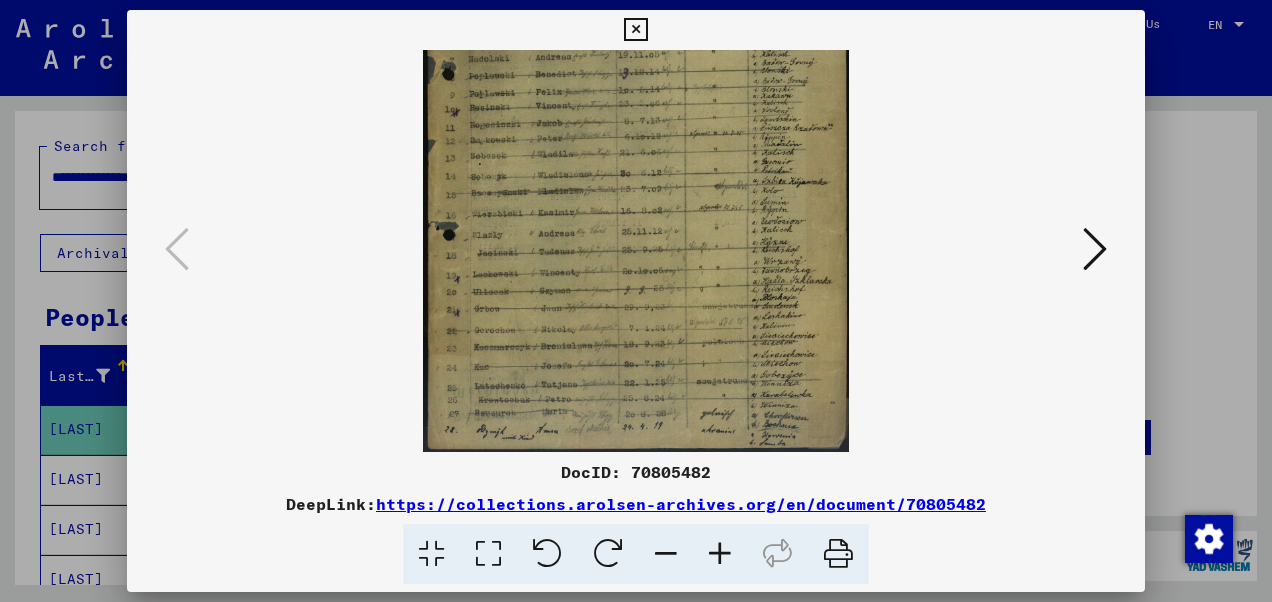 drag, startPoint x: 617, startPoint y: 347, endPoint x: 588, endPoint y: 128, distance: 220.91174 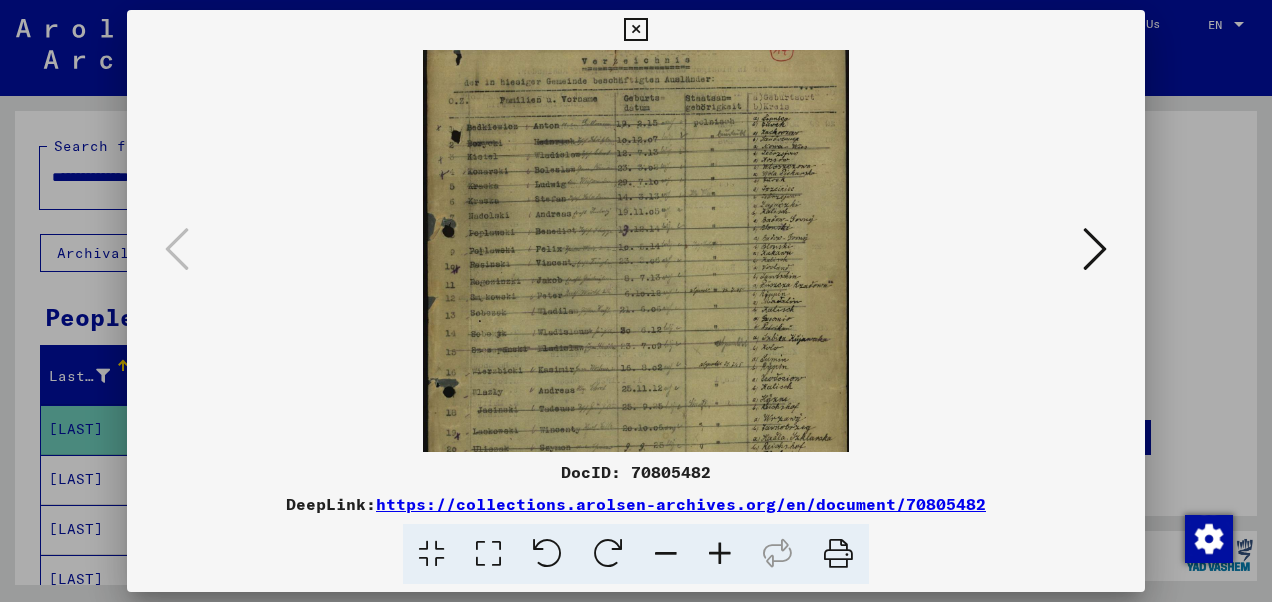 scroll, scrollTop: 41, scrollLeft: 0, axis: vertical 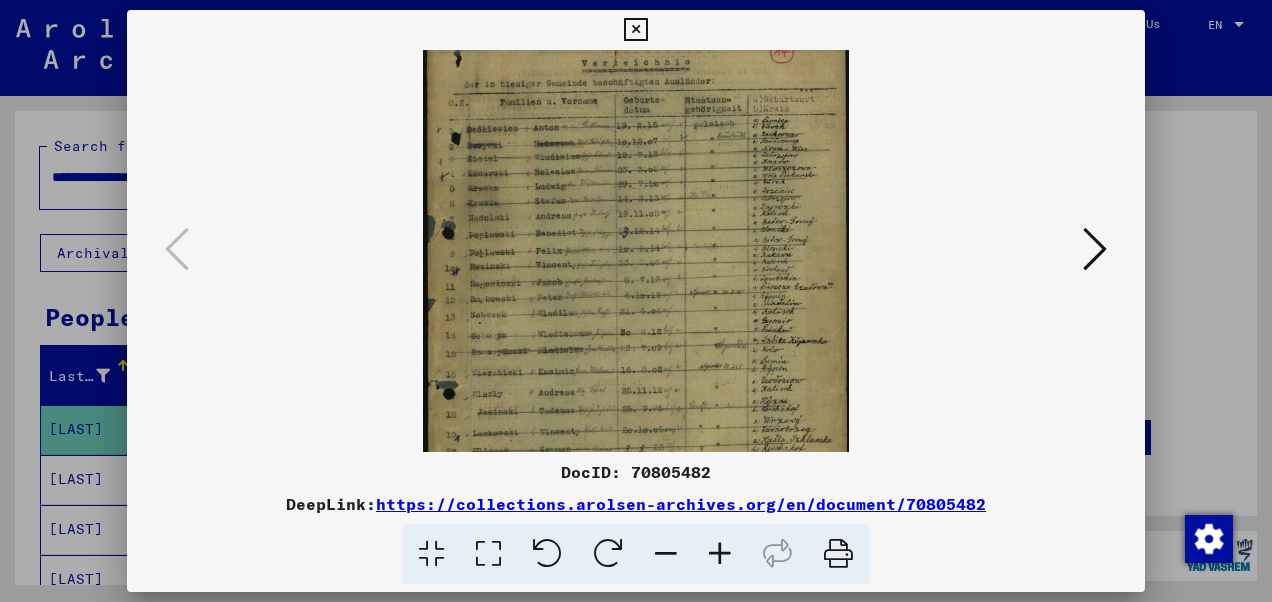 drag, startPoint x: 603, startPoint y: 161, endPoint x: 591, endPoint y: 332, distance: 171.42053 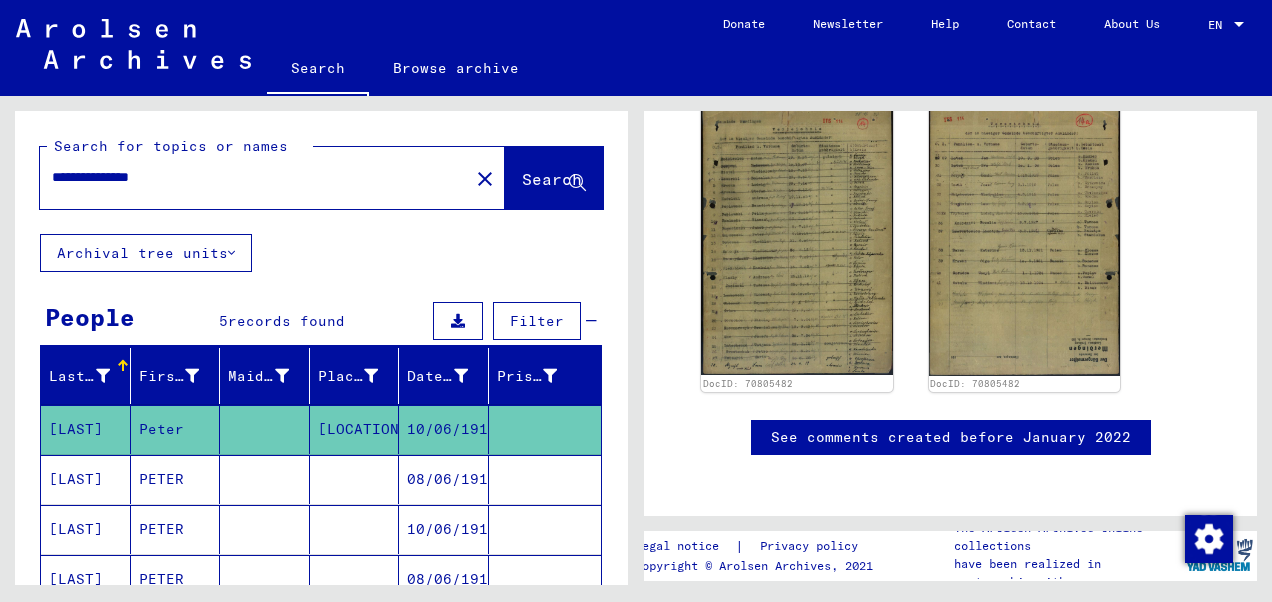 click on "2 Registration of Foreigners and German Persecutees by Public Institutions, Social Securities and Companies (1939 - 1947)   /   2.1 Implementation of Allied Forces’ Orders on Listing all Foreigners and German Persecutees, and Related Documents   /   2.1.3 French Zone of Occupation in Germany   /   2.1.3.1 Lists of all persons of United Nations and other foreigners, German Jews and stateless persons; French Zone   /   2.1.3.1 BW Documentation from Baden-Wuerttemberg   /   2.1.3.1 BW 009 Documents from the rural district Freiburg   /   2.1.3.1 BW 009 7 Information on foreigners being permanantly or temporarily present in the district Freiburg during the war   /   2.1.3.1 BW 009 7 DIV Nationality/origin of person listed : Various   /  Original collection Reference Code DE ITS 2.1.3.1 BW 009 7 DIV ZM Number of documents 102 DocID: 70805482 DocID: 70805482 See comments created before January 2022 Legal notice  |  Privacy policy Copyright © Arolsen Archives, 2021 The Arolsen Archives online collections" 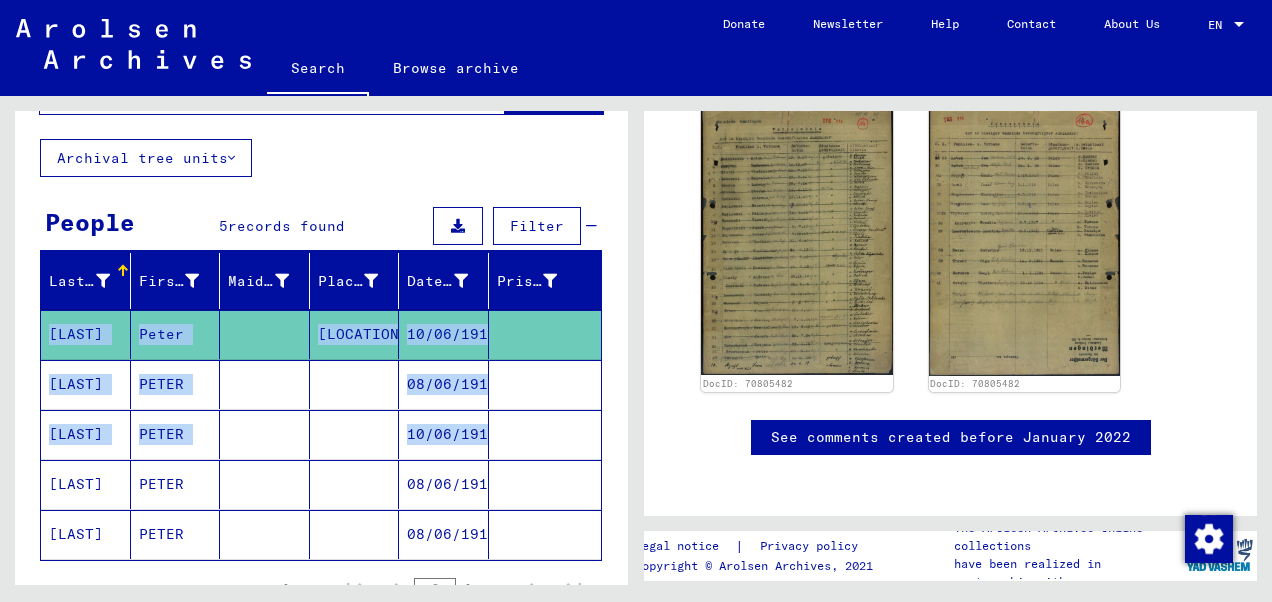 drag, startPoint x: 627, startPoint y: 371, endPoint x: 627, endPoint y: 426, distance: 55 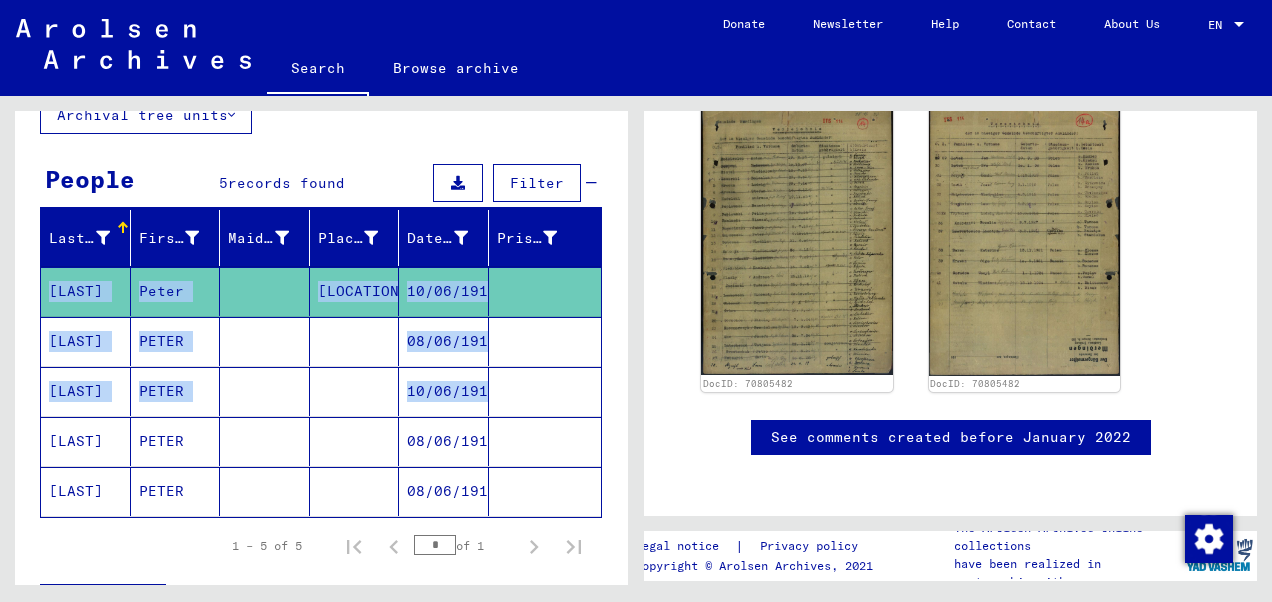 scroll, scrollTop: 140, scrollLeft: 0, axis: vertical 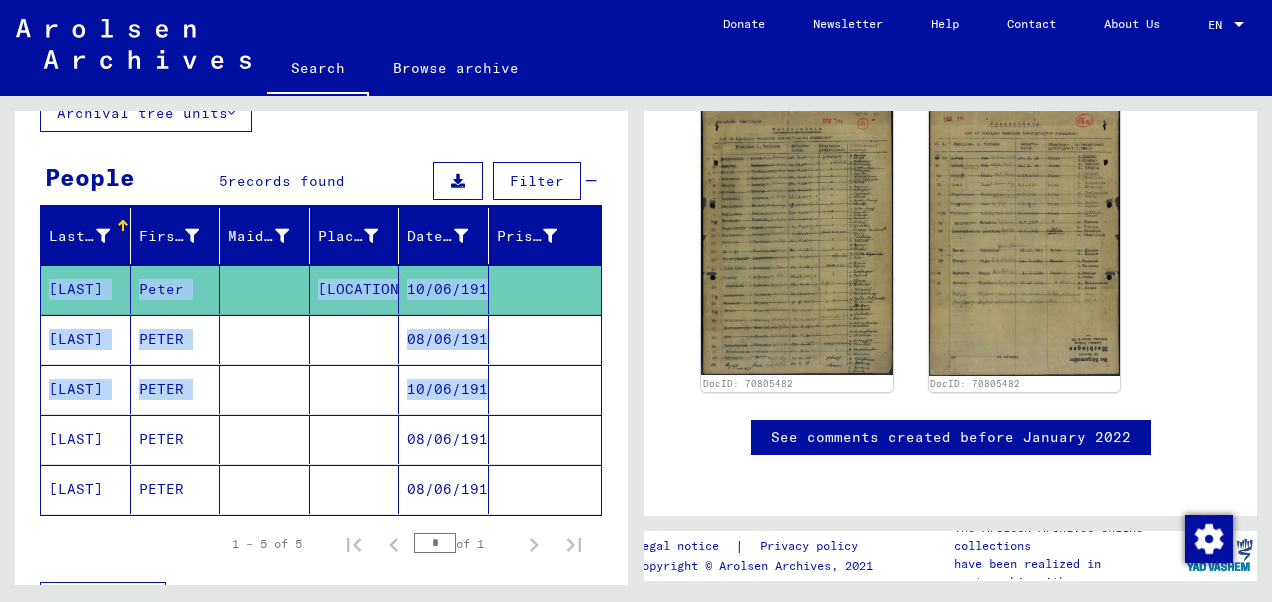 click at bounding box center (355, 389) 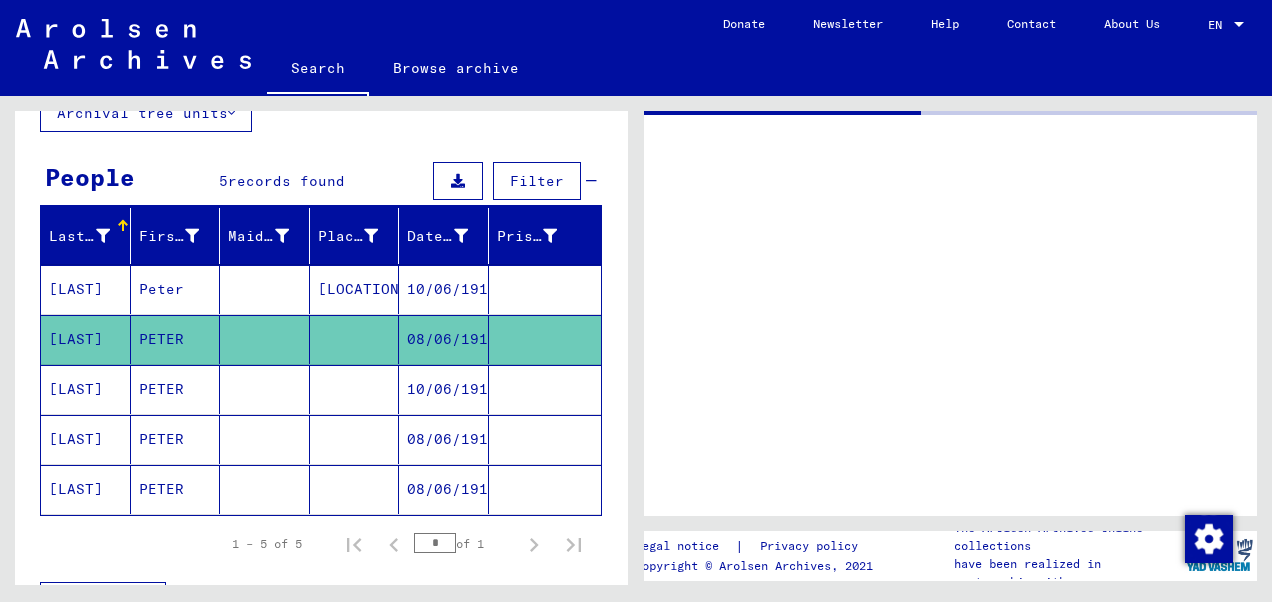 scroll, scrollTop: 0, scrollLeft: 0, axis: both 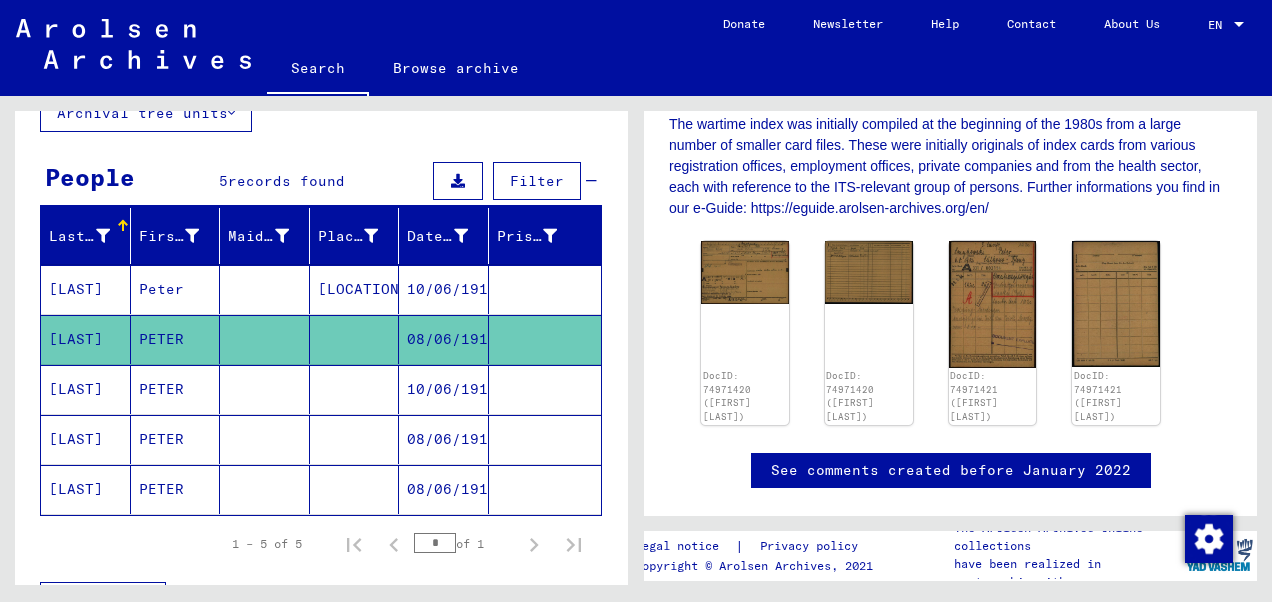 click on "10/06/1912" at bounding box center [444, 439] 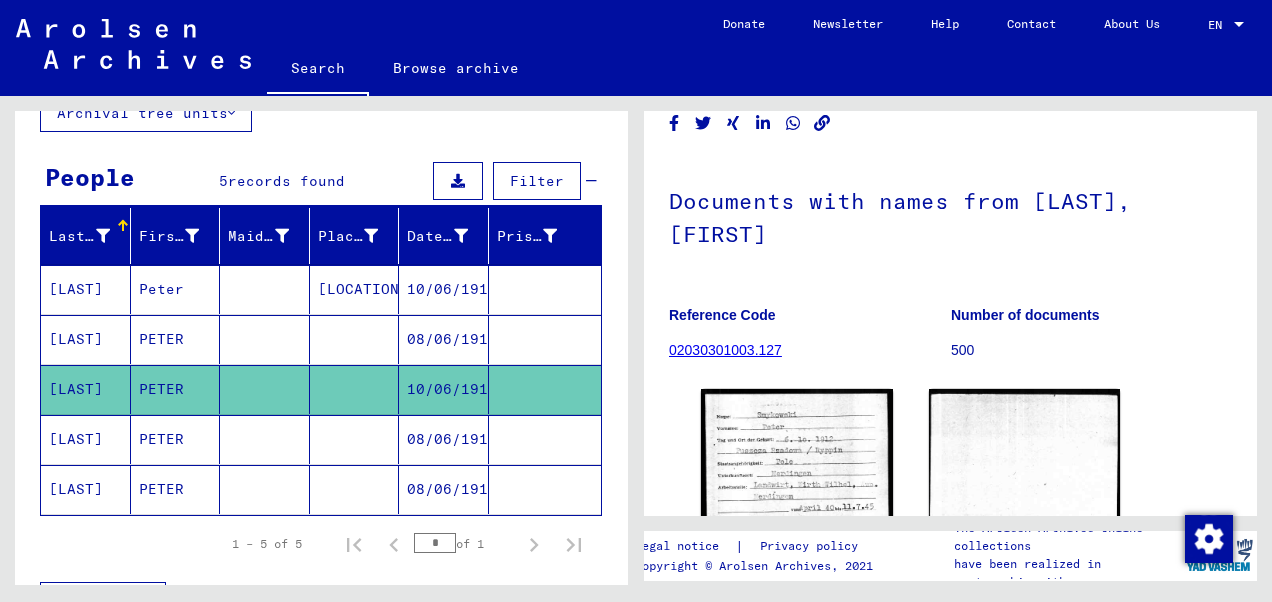 scroll, scrollTop: 150, scrollLeft: 0, axis: vertical 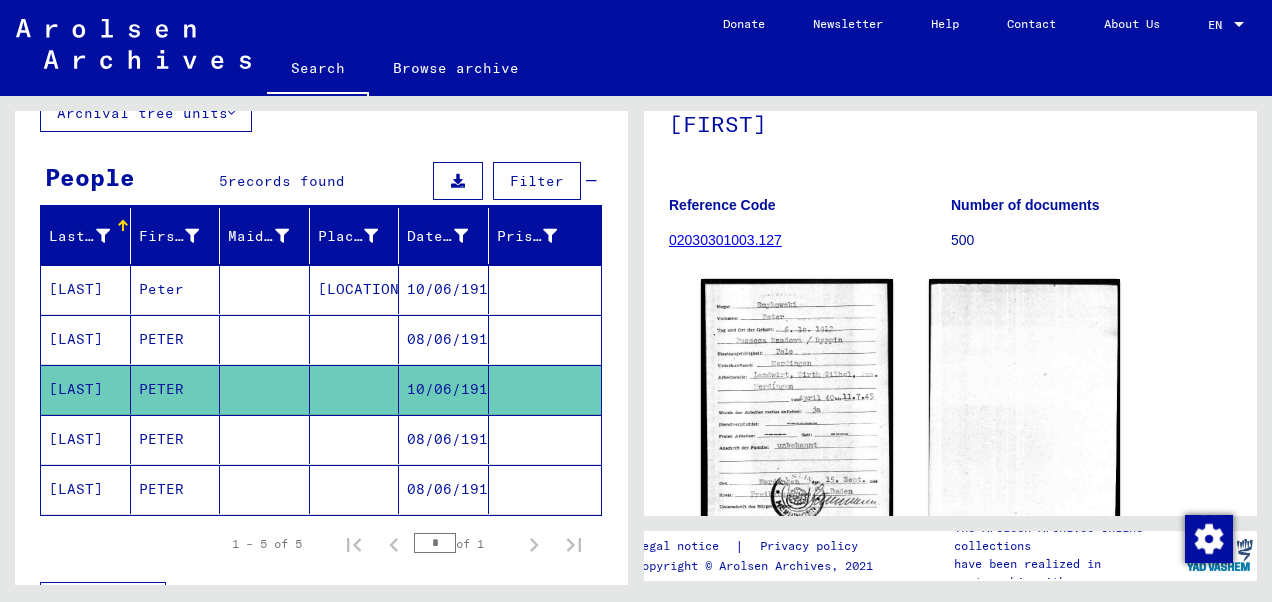click on "08/06/1912" at bounding box center (444, 489) 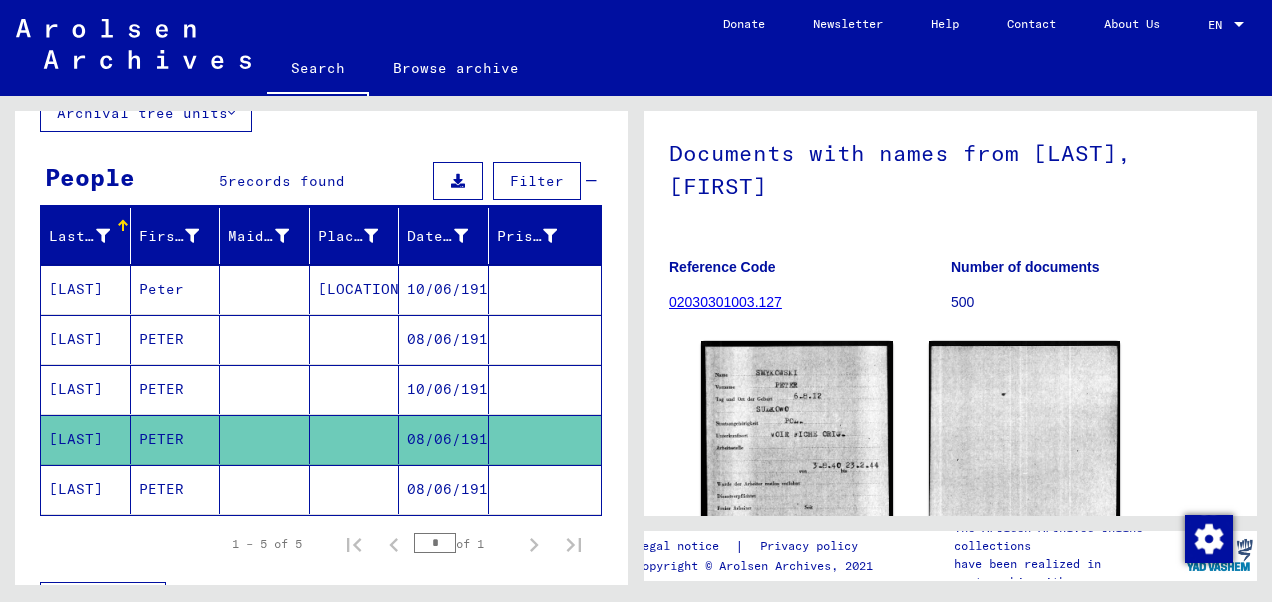 scroll, scrollTop: 180, scrollLeft: 0, axis: vertical 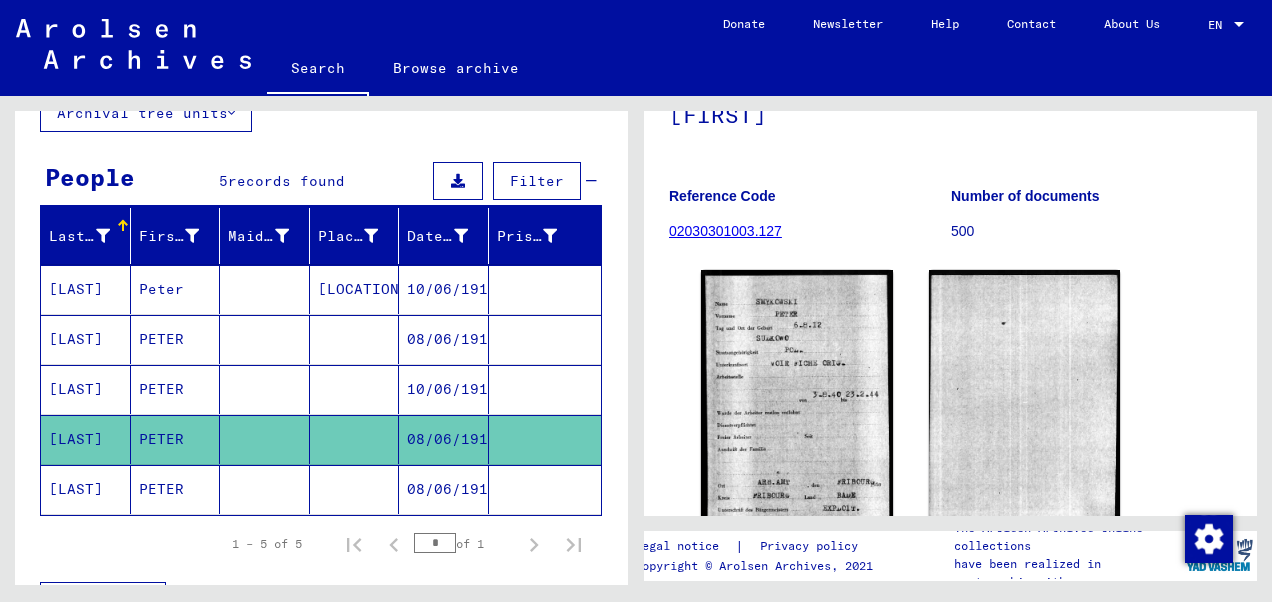 click 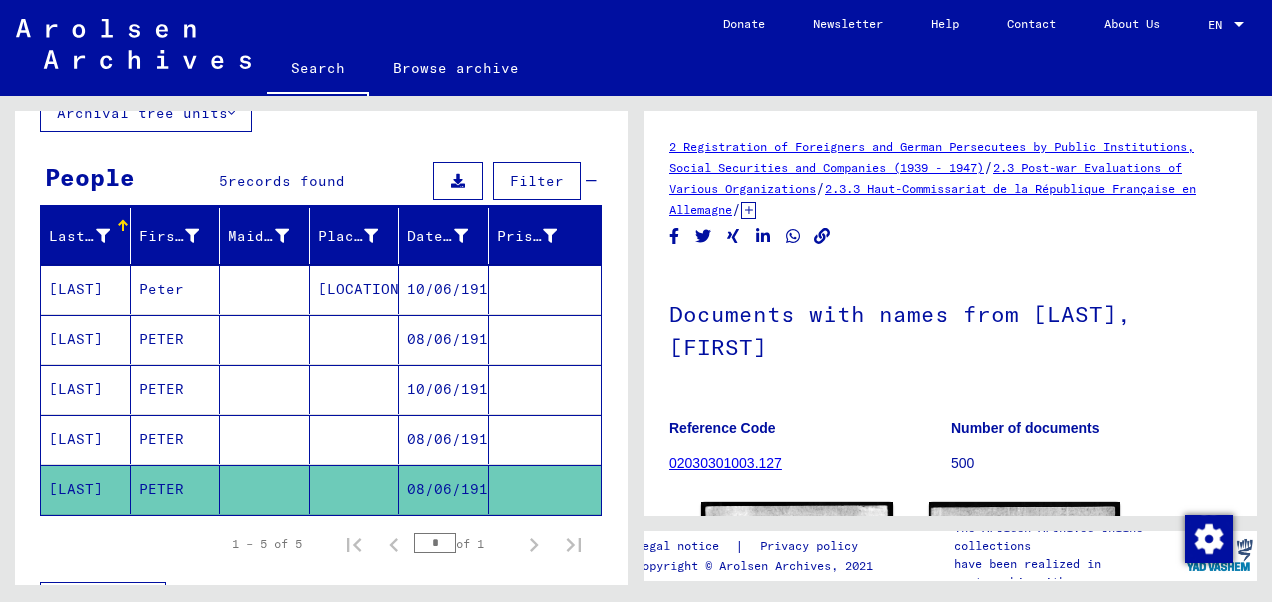 scroll, scrollTop: 67, scrollLeft: 0, axis: vertical 